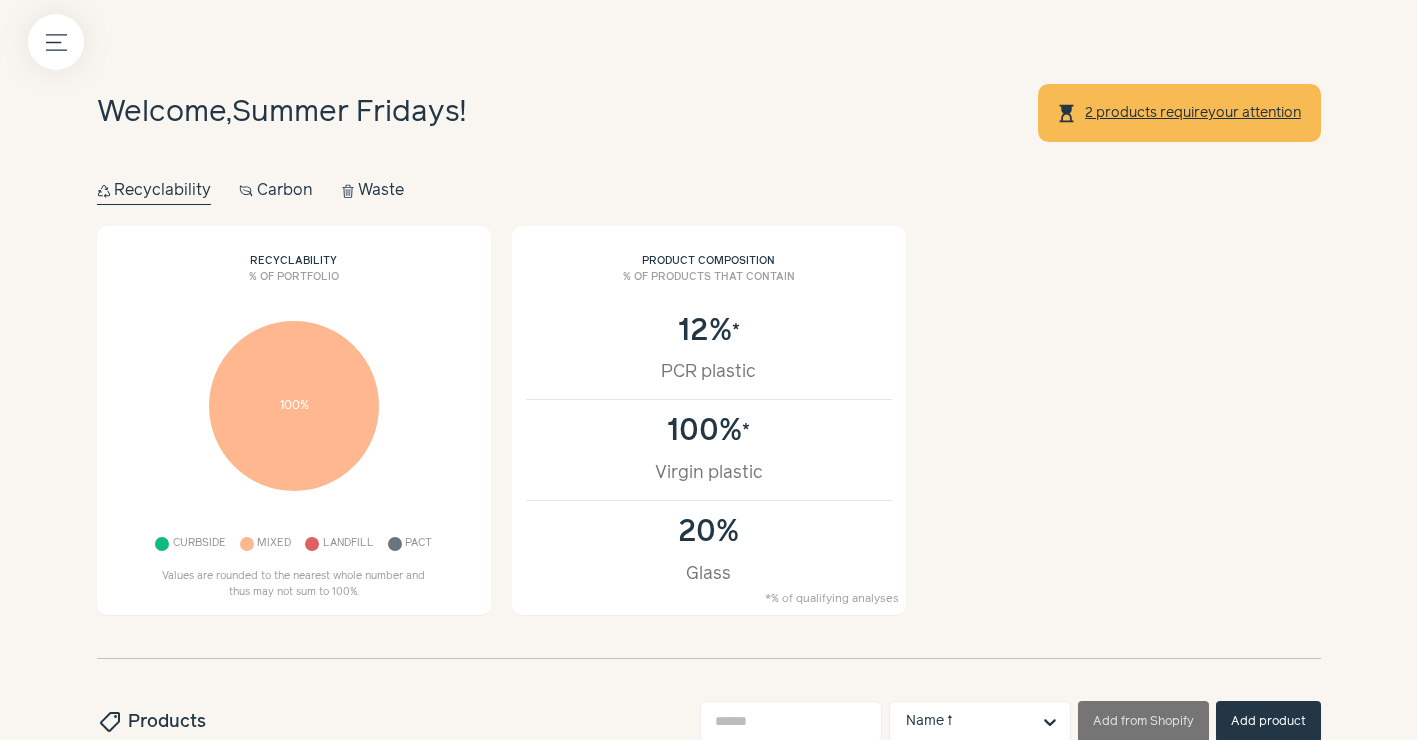 scroll, scrollTop: 0, scrollLeft: 0, axis: both 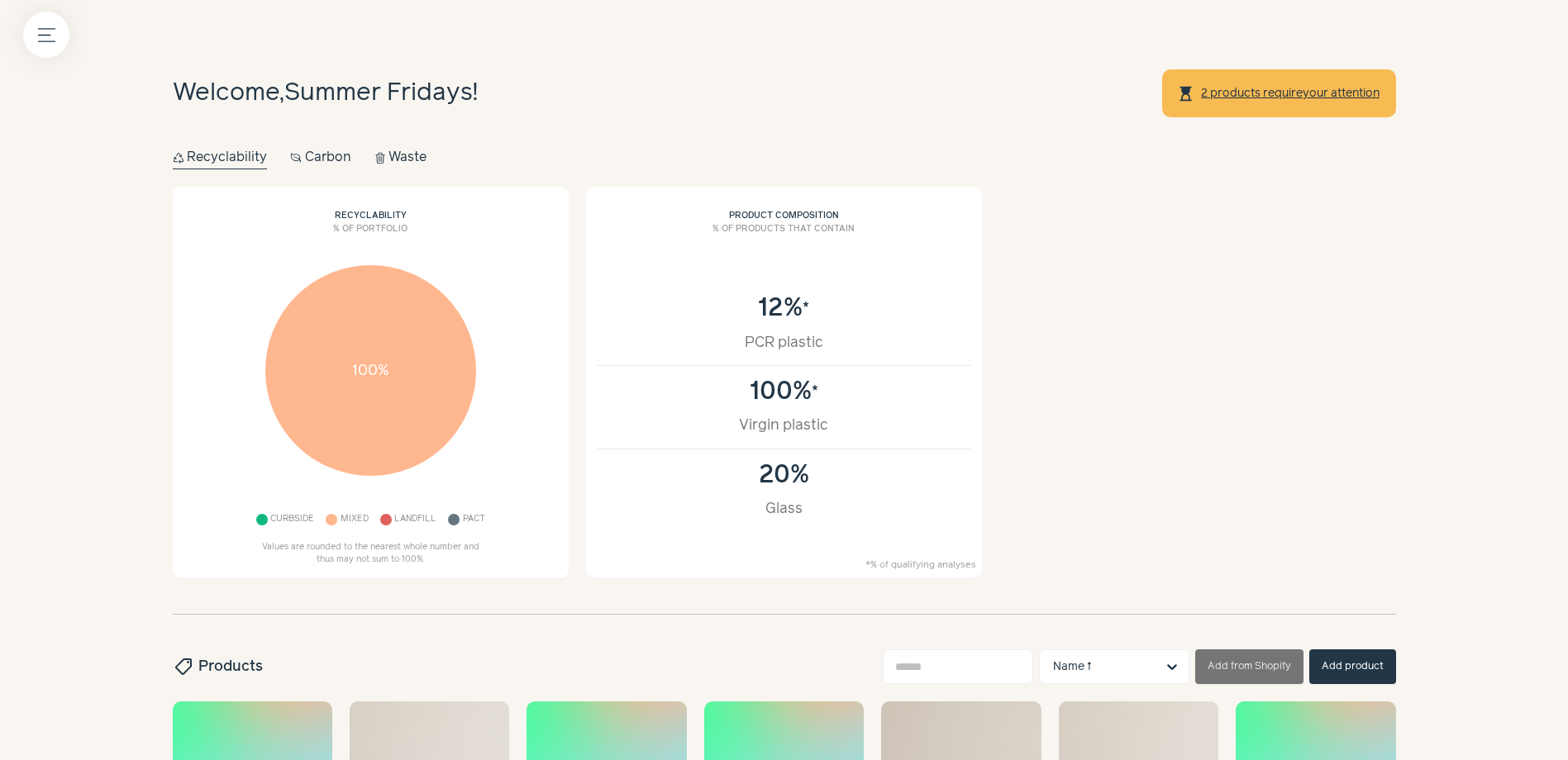 click on "Recyclability   % of portfolio   100%       Curbside     Mixed     Landfill     Pact         Values are rounded to the nearest whole number and thus may not sum to 100%.         Product composition   % of products that contain   12% *   PCR plastic   100% *   Virgin plastic   20%   Glass     *% of qualifying analyses" at bounding box center [784, 382] 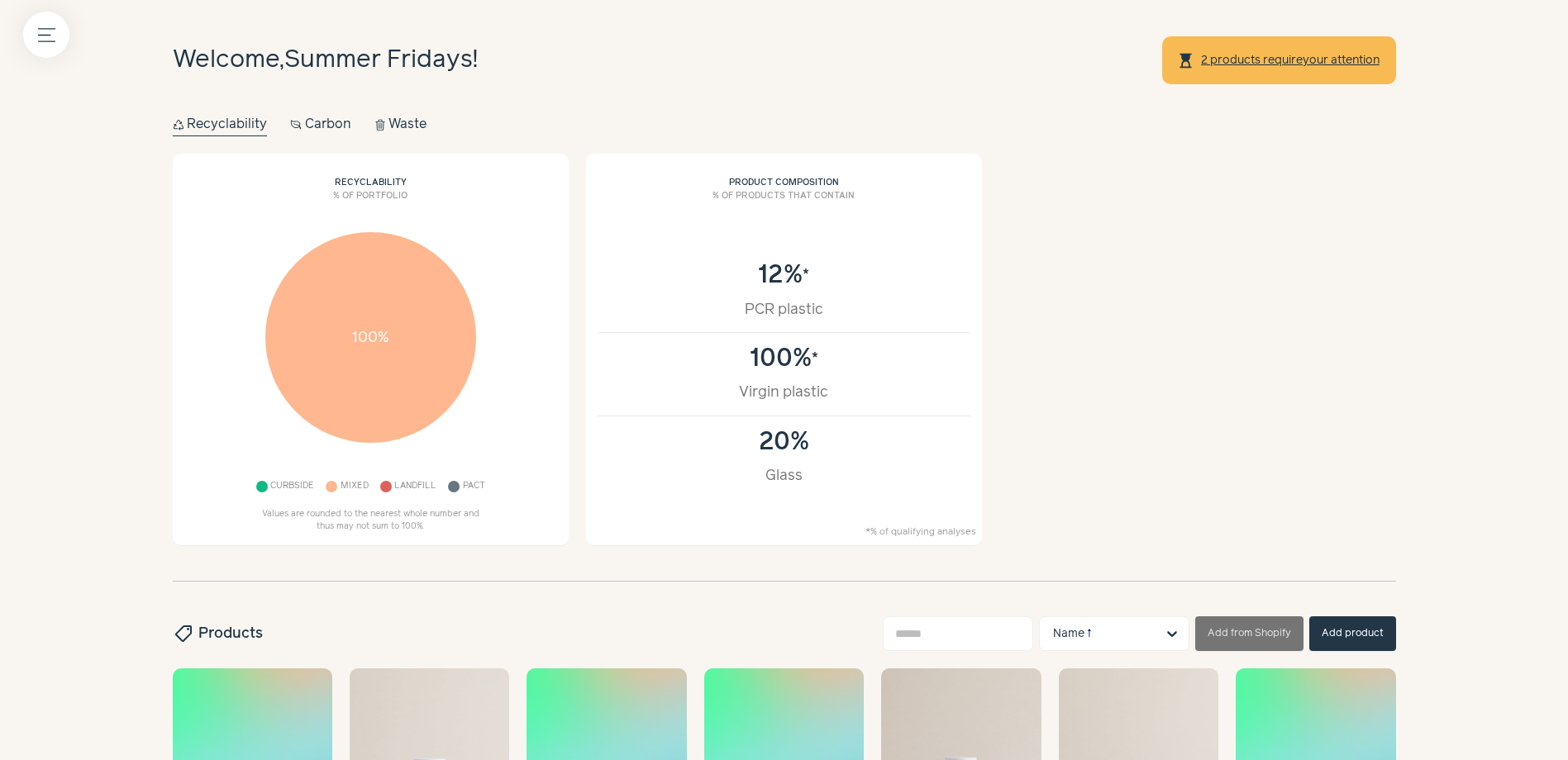 scroll, scrollTop: 0, scrollLeft: 0, axis: both 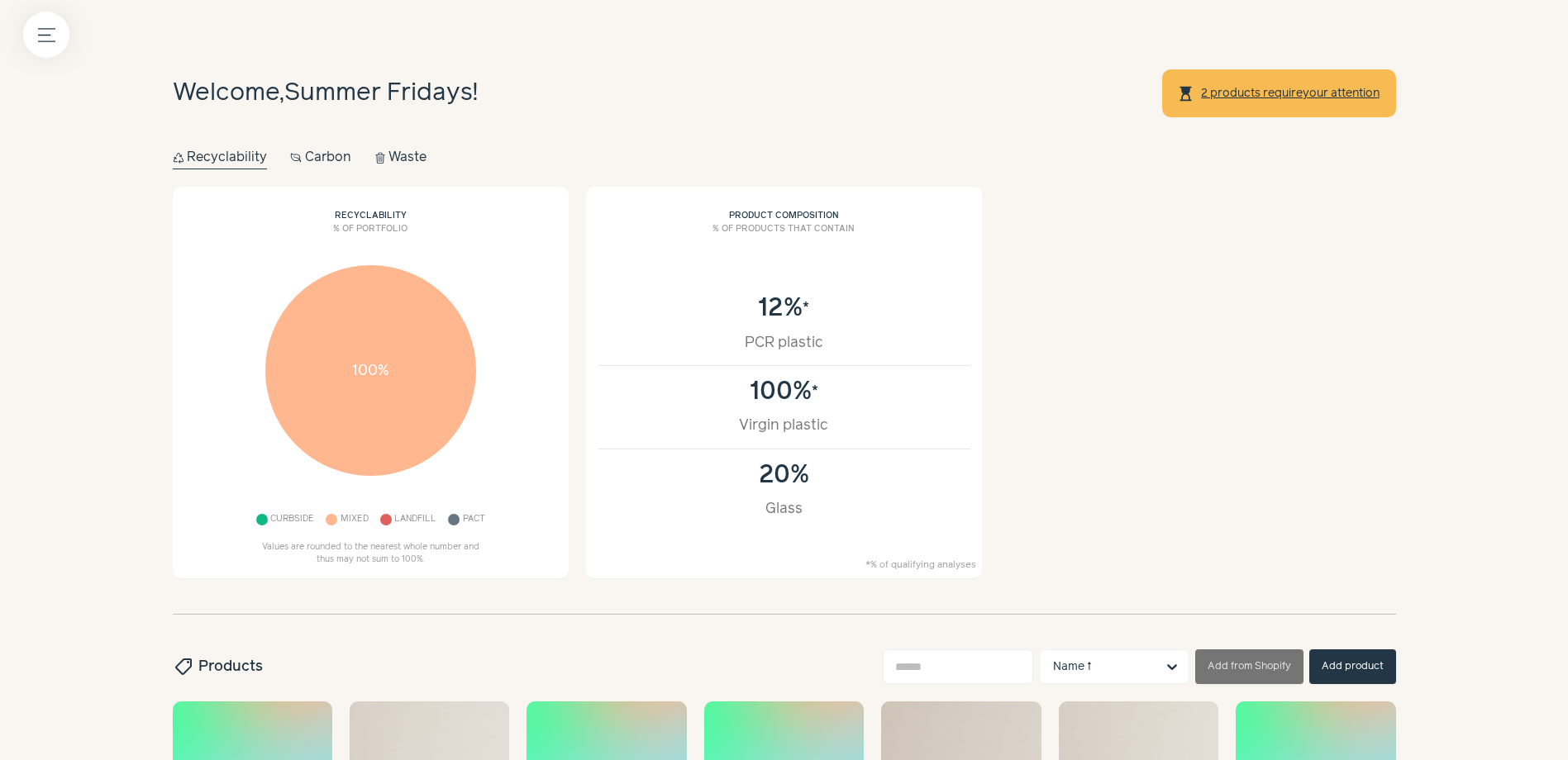 click on "Recyclability   % of portfolio   100%       Curbside     Mixed     Landfill     Pact         Values are rounded to the nearest whole number and thus may not sum to 100%.         Product composition   % of products that contain   12% *   PCR plastic   100% *   Virgin plastic   20%   Glass     *% of qualifying analyses" at bounding box center [784, 382] 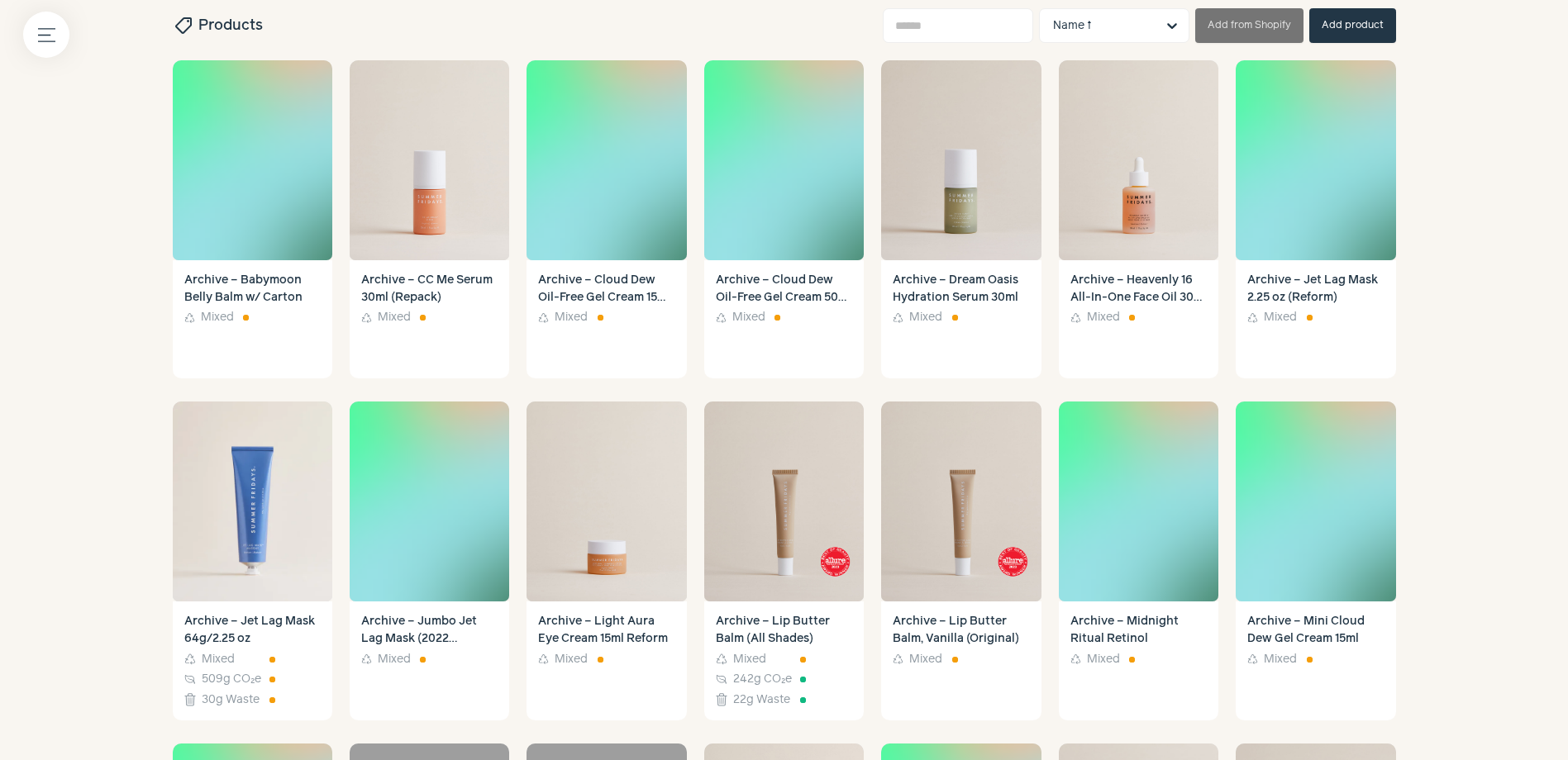 scroll, scrollTop: 743, scrollLeft: 0, axis: vertical 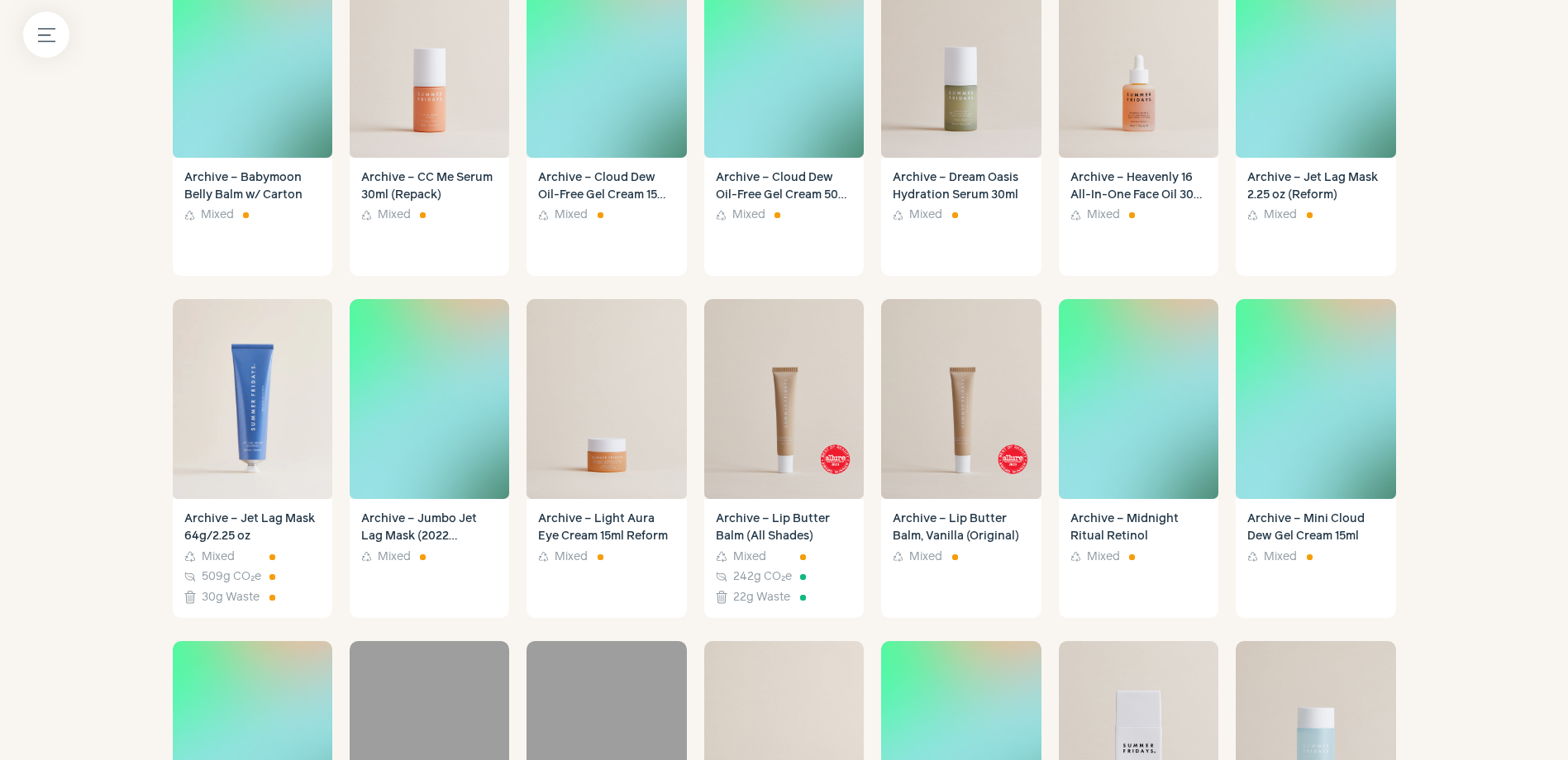 click on "more_vert       edit   Edit content_copy   Copy product science   Test a repack delete   Delete product     Archive – Babymoon Belly Balm w/ Carton
Recycle
Mixed                         more_vert       edit   Edit content_copy   Copy product science   Test a repack delete   Delete product     Archive – CC Me Serum 30ml (Repack)
Recycle
Mixed                         more_vert       edit   Edit content_copy   Copy product science   Test a repack delete   Delete product     Archive – Cloud Dew Oil-Free Gel Cream 15 mL
Recycle
Mixed                         more_vert       edit   Edit content_copy   Copy product science   Test a repack delete   Delete product     Archive – Cloud Dew Oil-Free Gel Cream 50 mL
Recycle
Mixed                         more_vert       edit   Edit content_copy   Copy product science   Test a repack delete   Delete product     Archive – Dream Oasis Hydration Serum 30ml
Recycle
Mixed" at bounding box center [784, 1141] 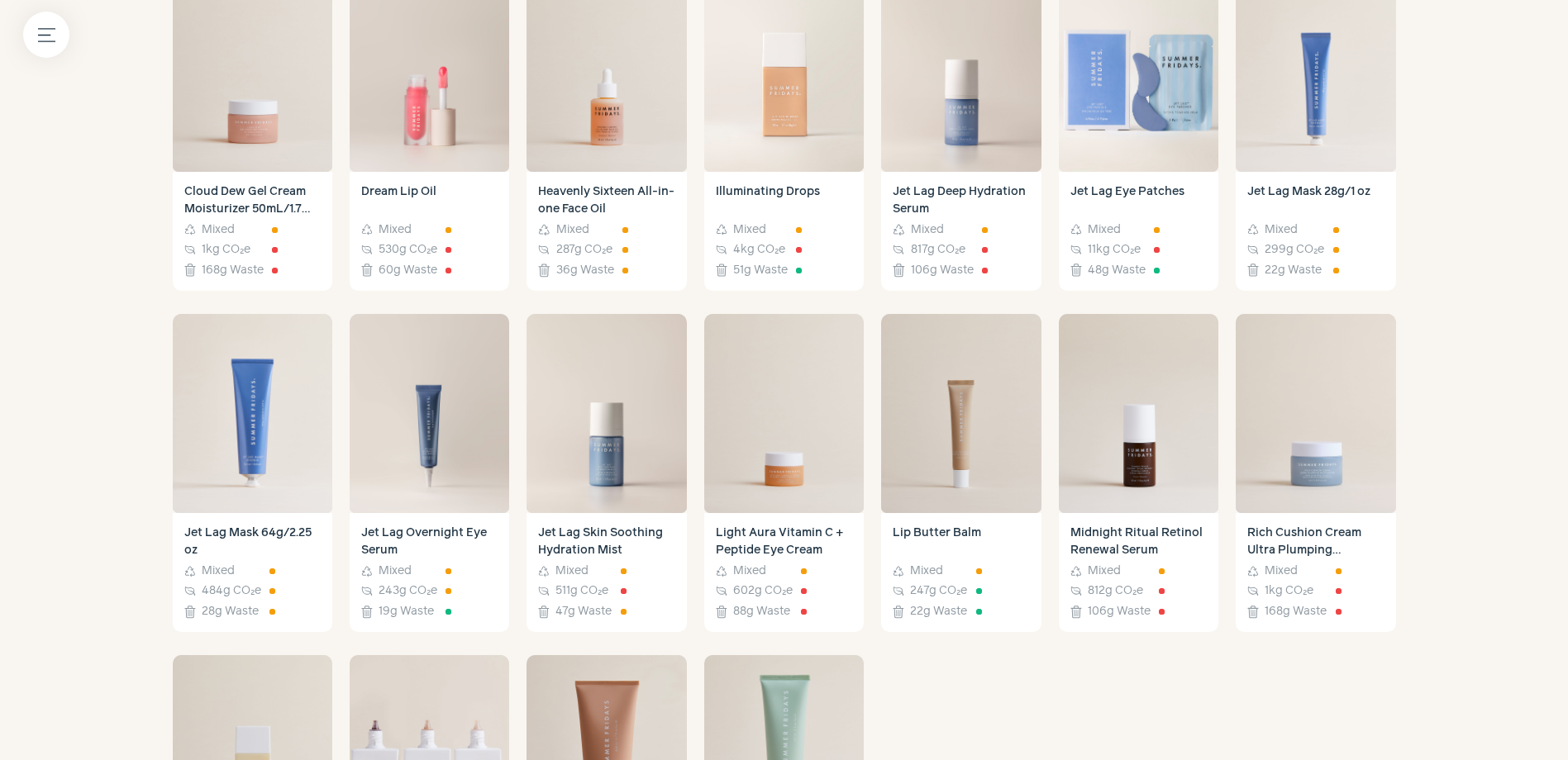 scroll, scrollTop: 1983, scrollLeft: 0, axis: vertical 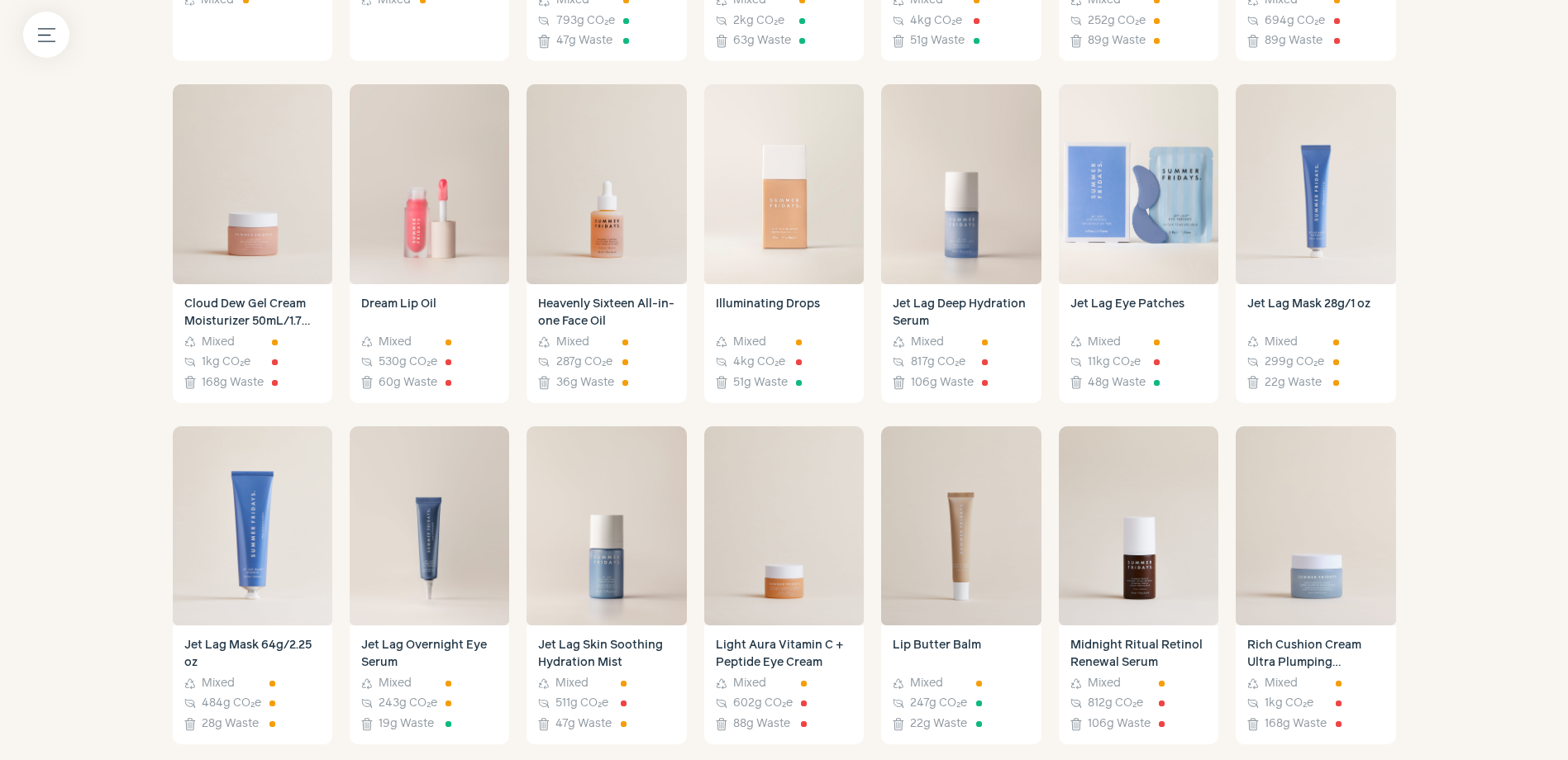 click on "Menu button
Welcome,  [BRAND] !   hourglass_top   2   products   require  your attention
Recycle
Recyclability
Carbon
Carbon
Waste
Waste       Recyclability   % of portfolio   100%       Curbside     Mixed     Landfill     Pact         Values are rounded to the nearest whole number and thus may not sum to 100%.         Product composition   % of products that contain   12% *   PCR plastic   100% *   Virgin plastic   20%   Glass     *% of qualifying analyses       sell Products             Name ↑                       Add from Shopify           Add product                     more_vert       edit   Edit content_copy   Copy product science   Test a repack delete   Delete product     Archive – Babymoon Belly Balm w/ Carton
Recycle
Mixed                         more_vert       edit   Edit content_copy   Copy product science   Test a repack delete   Delete product     Archive – CC Me Serum 30ml (Repack)
Recycle
Mixed" at bounding box center (784, -391) 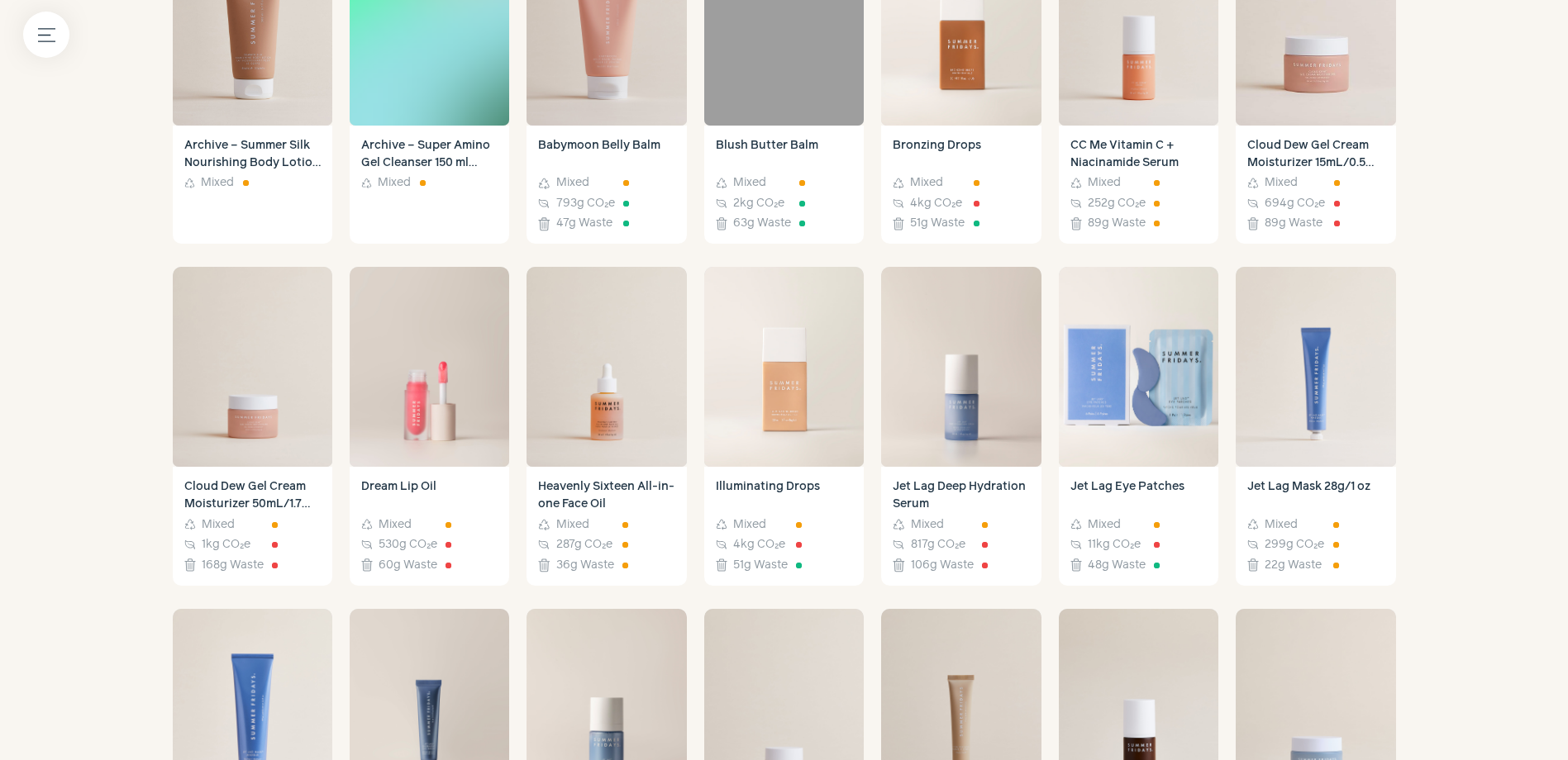 scroll, scrollTop: 1817, scrollLeft: 0, axis: vertical 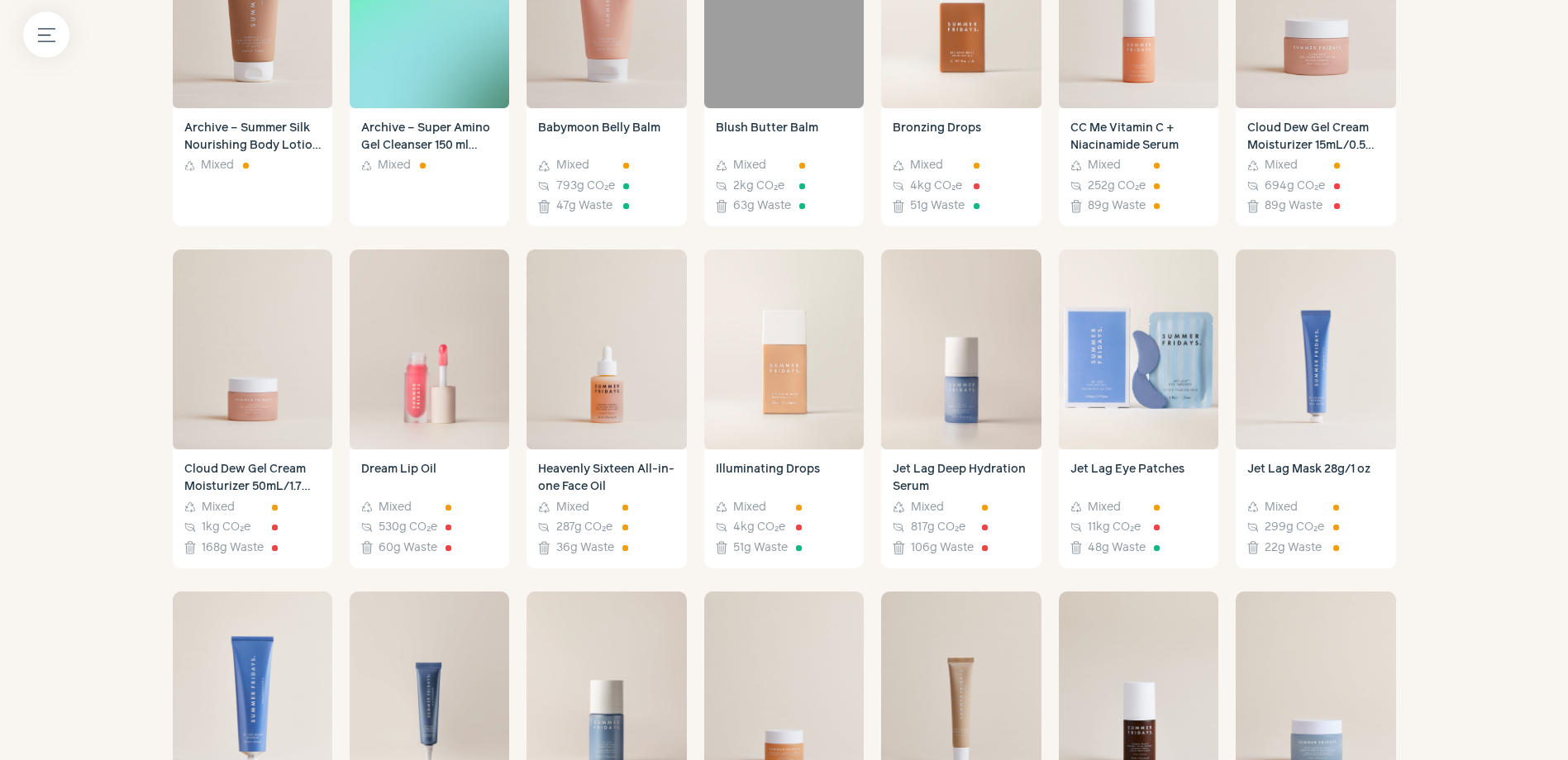 click on "Menu button
Welcome,  [BRAND] !   hourglass_top   2   products   require  your attention
Recycle
Recyclability
Carbon
Carbon
Waste
Waste       Recyclability   % of portfolio   100%       Curbside     Mixed     Landfill     Pact         Values are rounded to the nearest whole number and thus may not sum to 100%.         Product composition   % of products that contain   12% *   PCR plastic   100% *   Virgin plastic   20%   Glass     *% of qualifying analyses       sell Products             Name ↑                       Add from Shopify           Add product                     more_vert       edit   Edit content_copy   Copy product science   Test a repack delete   Delete product     Archive – Babymoon Belly Balm w/ Carton
Recycle
Mixed                         more_vert       edit   Edit content_copy   Copy product science   Test a repack delete   Delete product     Archive – CC Me Serum 30ml (Repack)
Recycle
Mixed" at bounding box center [784, -226] 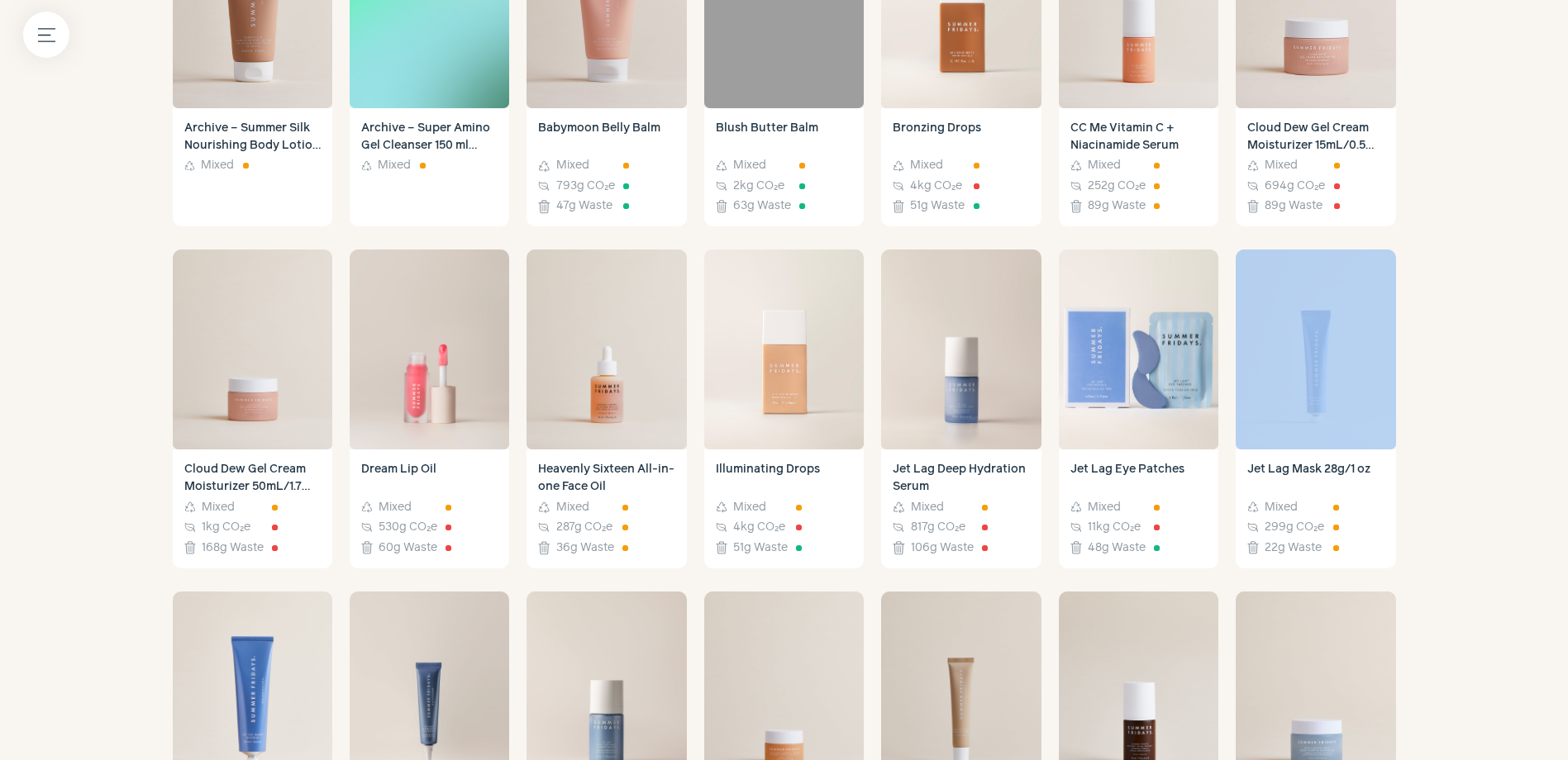 click on "Menu button
Welcome,  [BRAND] !   hourglass_top   2   products   require  your attention
Recycle
Recyclability
Carbon
Carbon
Waste
Waste       Recyclability   % of portfolio   100%       Curbside     Mixed     Landfill     Pact         Values are rounded to the nearest whole number and thus may not sum to 100%.         Product composition   % of products that contain   12% *   PCR plastic   100% *   Virgin plastic   20%   Glass     *% of qualifying analyses       sell Products             Name ↑                       Add from Shopify           Add product                     more_vert       edit   Edit content_copy   Copy product science   Test a repack delete   Delete product     Archive – Babymoon Belly Balm w/ Carton
Recycle
Mixed                         more_vert       edit   Edit content_copy   Copy product science   Test a repack delete   Delete product     Archive – CC Me Serum 30ml (Repack)
Recycle
Mixed" at bounding box center [784, -226] 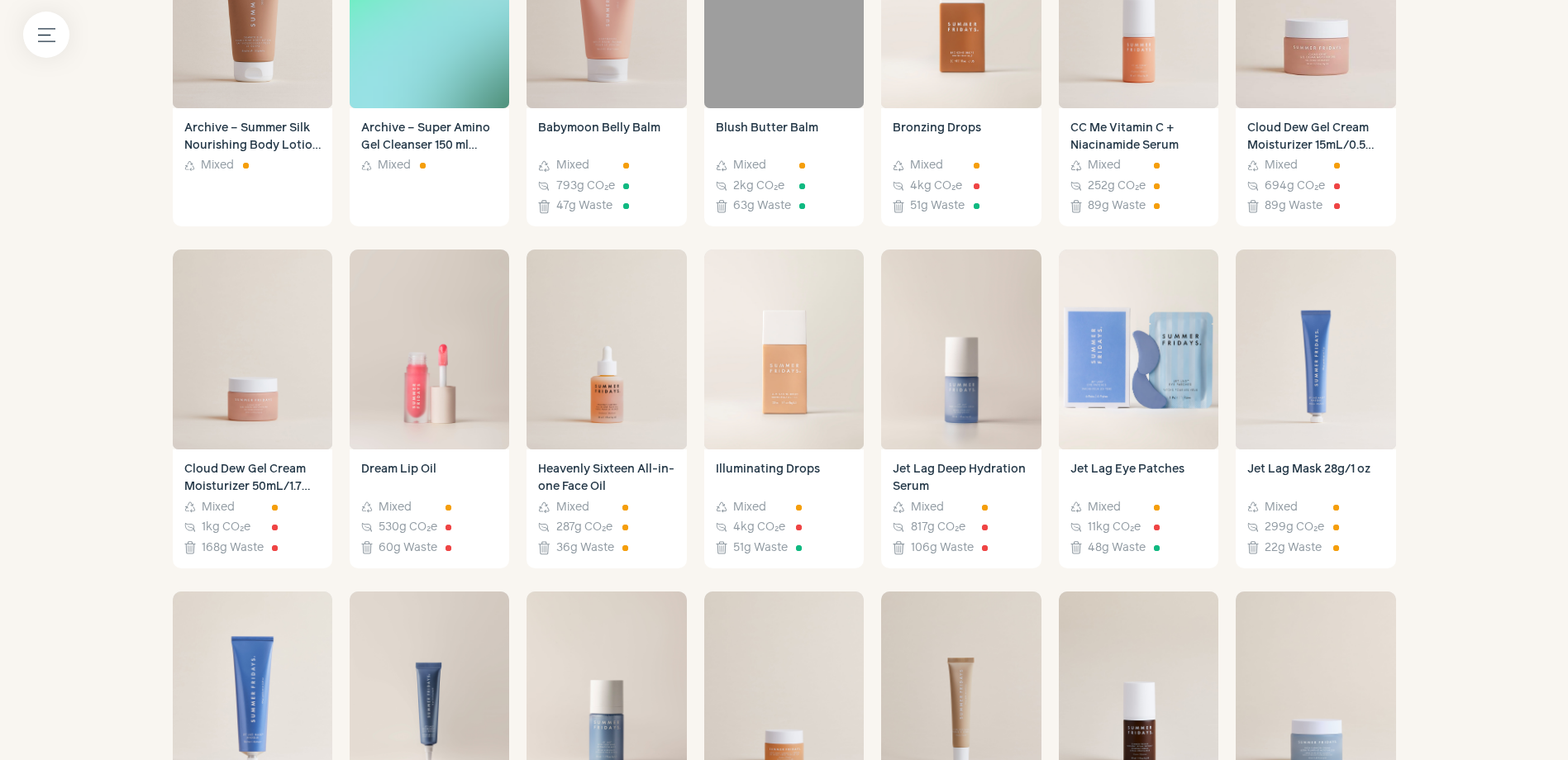 click on "Menu button
Welcome,  [BRAND] !   hourglass_top   2   products   require  your attention
Recycle
Recyclability
Carbon
Carbon
Waste
Waste       Recyclability   % of portfolio   100%       Curbside     Mixed     Landfill     Pact         Values are rounded to the nearest whole number and thus may not sum to 100%.         Product composition   % of products that contain   12% *   PCR plastic   100% *   Virgin plastic   20%   Glass     *% of qualifying analyses       sell Products             Name ↑                       Add from Shopify           Add product                     more_vert       edit   Edit content_copy   Copy product science   Test a repack delete   Delete product     Archive – Babymoon Belly Balm w/ Carton
Recycle
Mixed                         more_vert       edit   Edit content_copy   Copy product science   Test a repack delete   Delete product     Archive – CC Me Serum 30ml (Repack)
Recycle
Mixed" at bounding box center [784, -226] 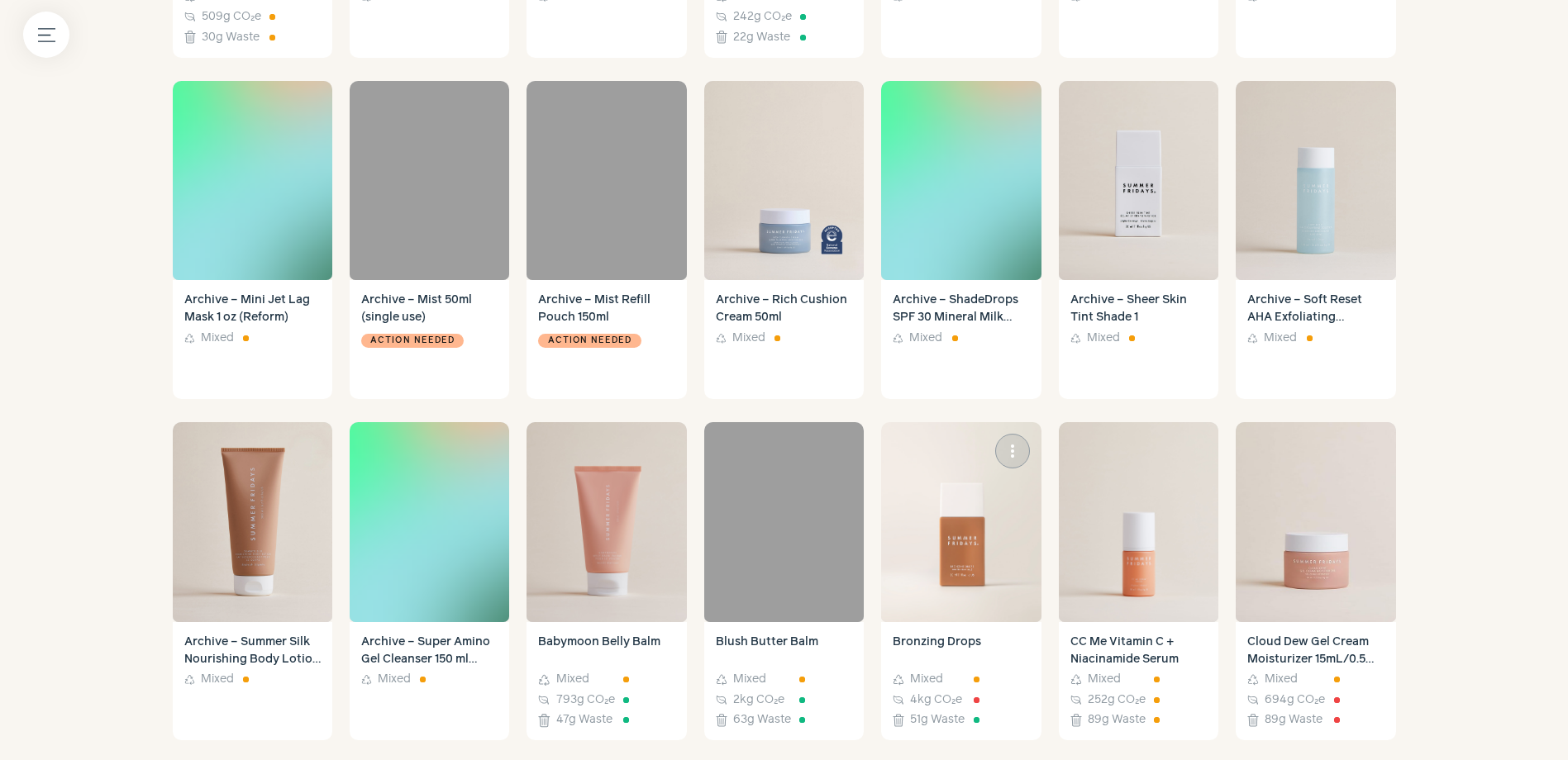 scroll, scrollTop: 1487, scrollLeft: 0, axis: vertical 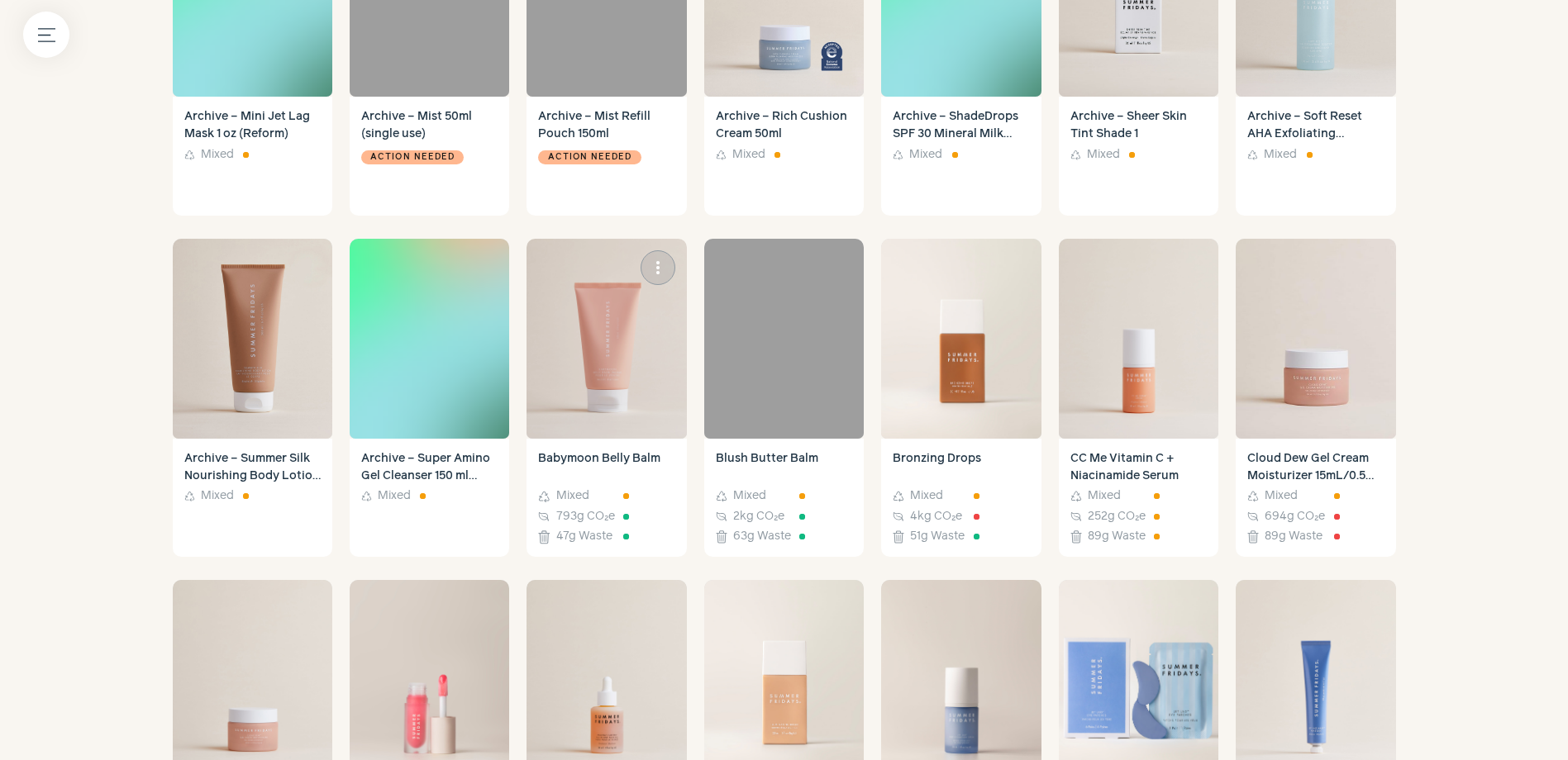 click on "Babymoon Belly Balm" at bounding box center (606, 468) 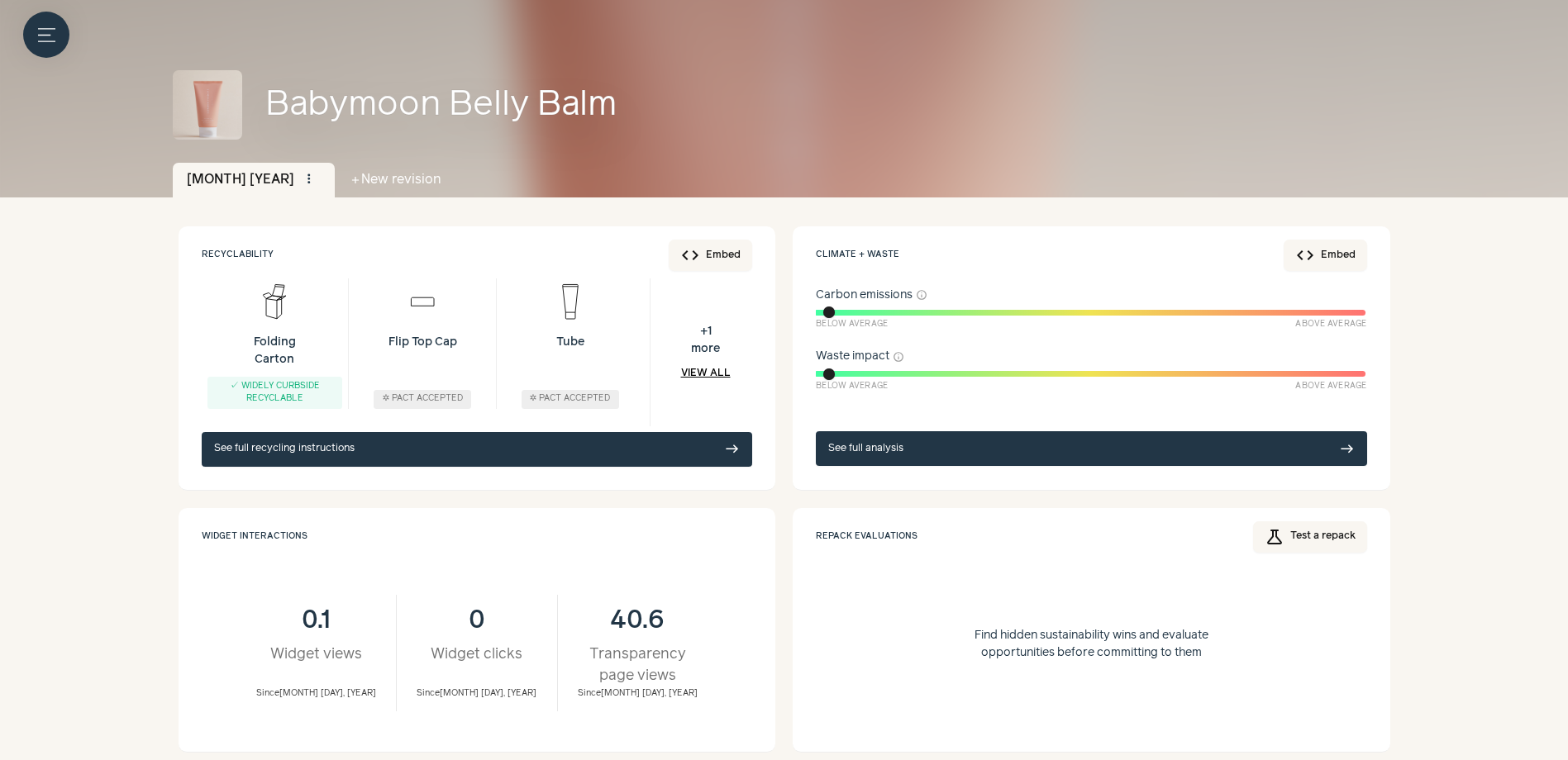 scroll, scrollTop: 0, scrollLeft: 0, axis: both 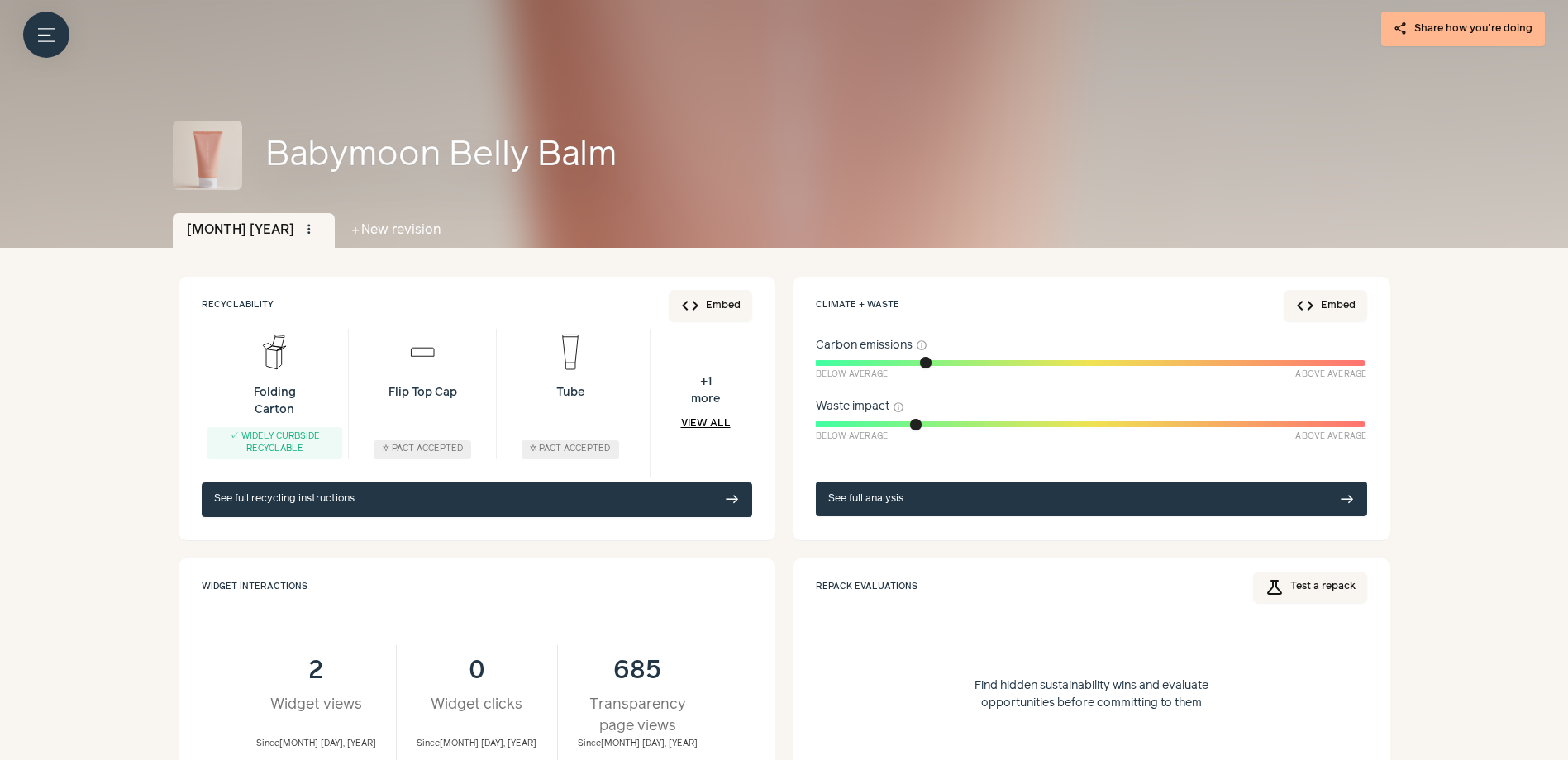 click on "add New revision" 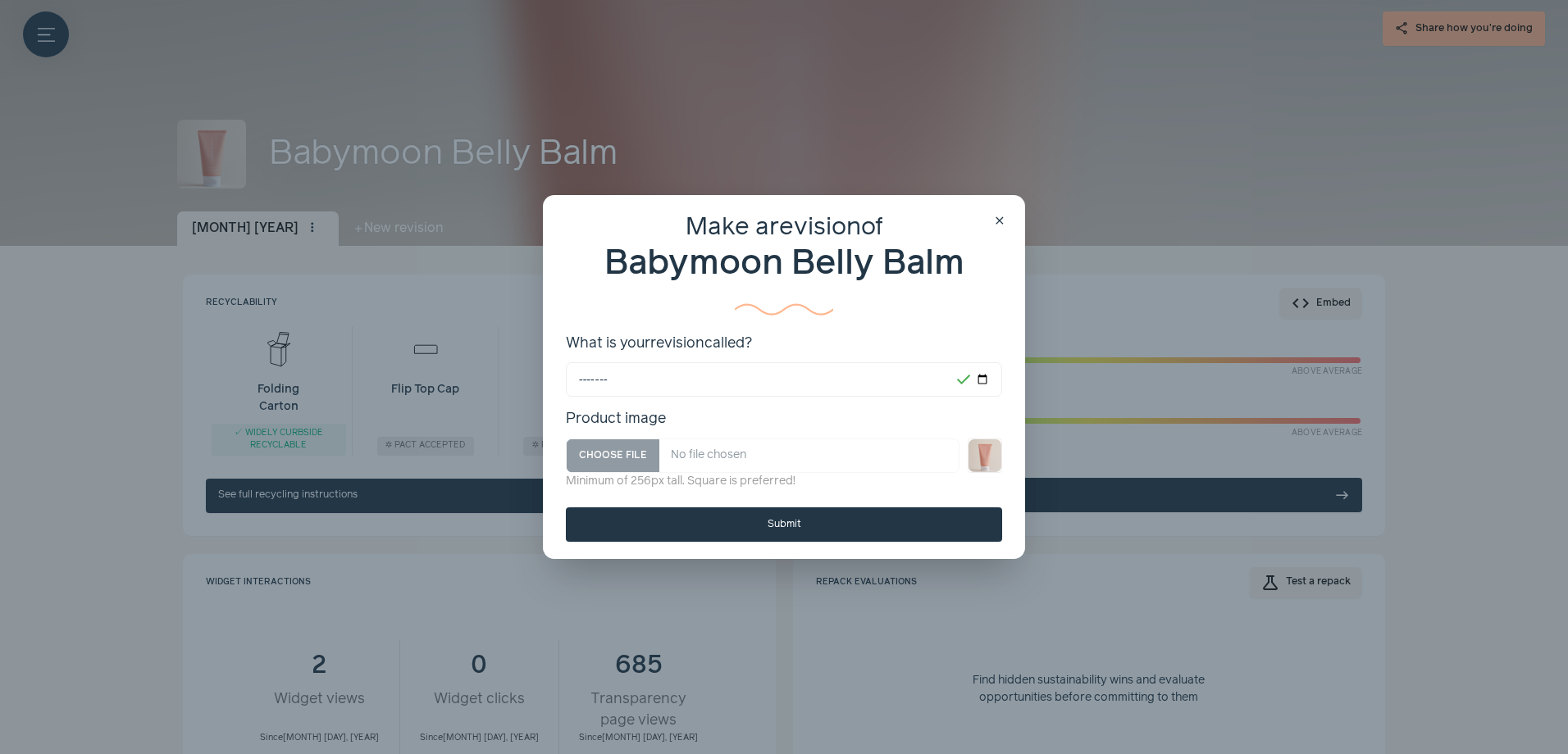 click on "Make a  revision  of
Babymoon Belly Balm" at bounding box center [784, 266] 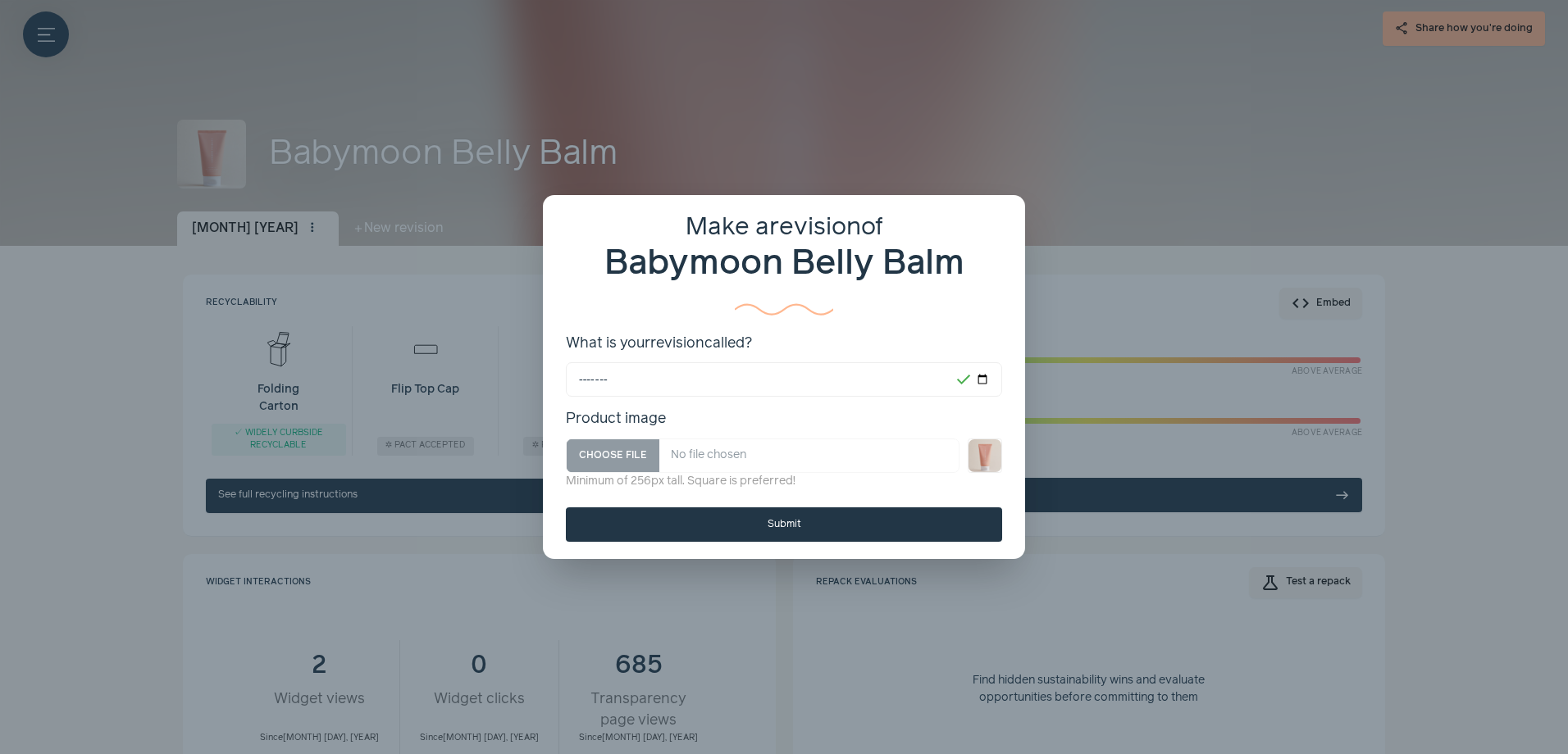 click on "close" at bounding box center [1000, 221] 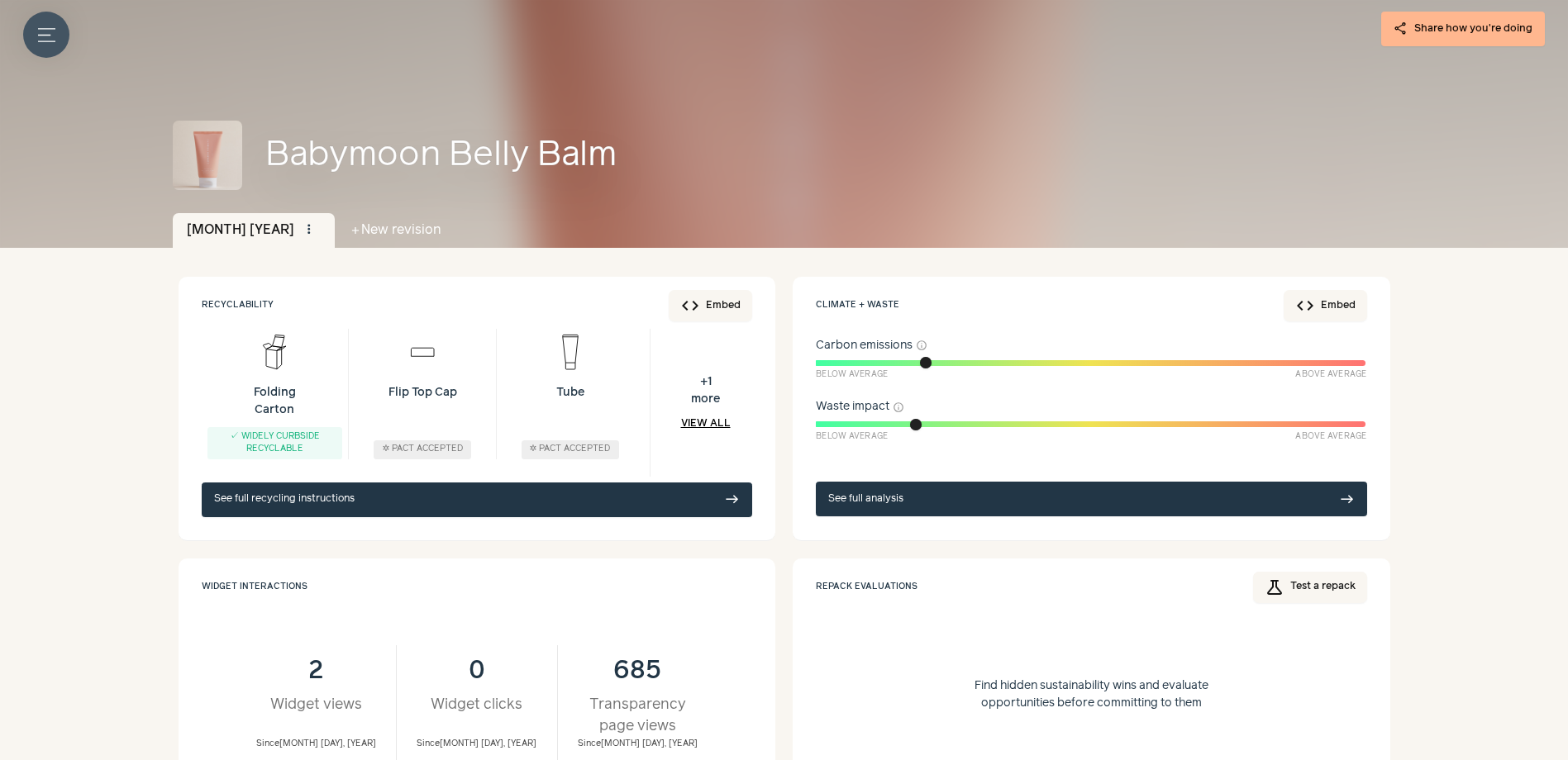 click on "Menu button" 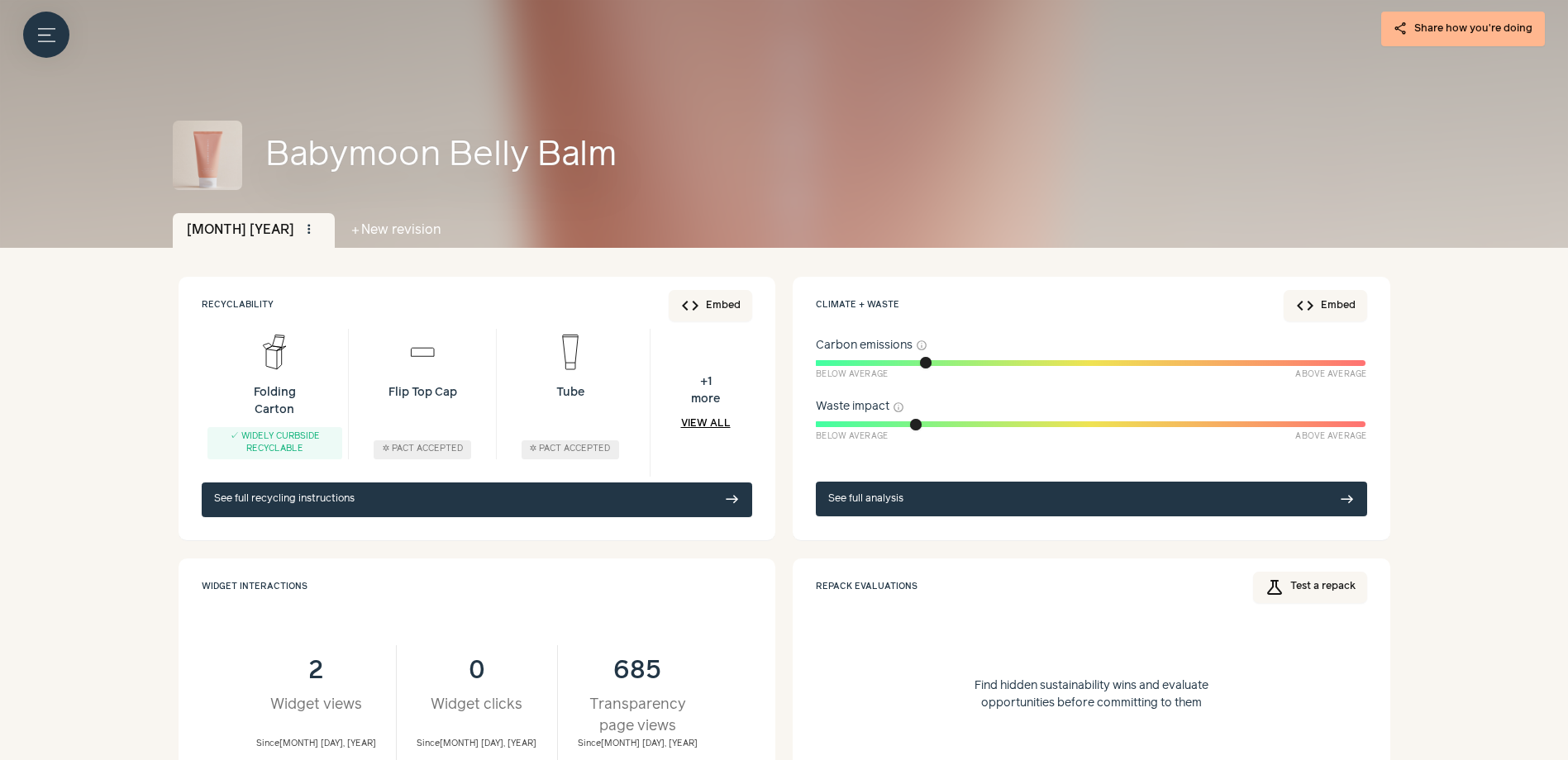 click on "Recyclability   code
Embed       Folding Carton   ✓   Widely curbside recyclable     Flip Top Cap   ✲   Pact accepted     Tube   ✲   Pact accepted     + 1   more   View all           See full recycling instructions   [GEOGRAPHIC_IDENTIFIER]         Climate + waste   code
Embed     Carbon emissions   info         Below Average   Above Average Waste impact   info         Below Average   Above Average               See full analysis   [GEOGRAPHIC_IDENTIFIER]         Widget Interactions   2   Widget views   Since  Dec 10, [YEAR] 0   Widget clicks   Since  Dec 10, [YEAR] 685   Transparency
page views   Since  Dec 10, [YEAR]       Repack evaluations   science
Test a repack   Find hidden sustainability wins and evaluate opportunities before committing to them" 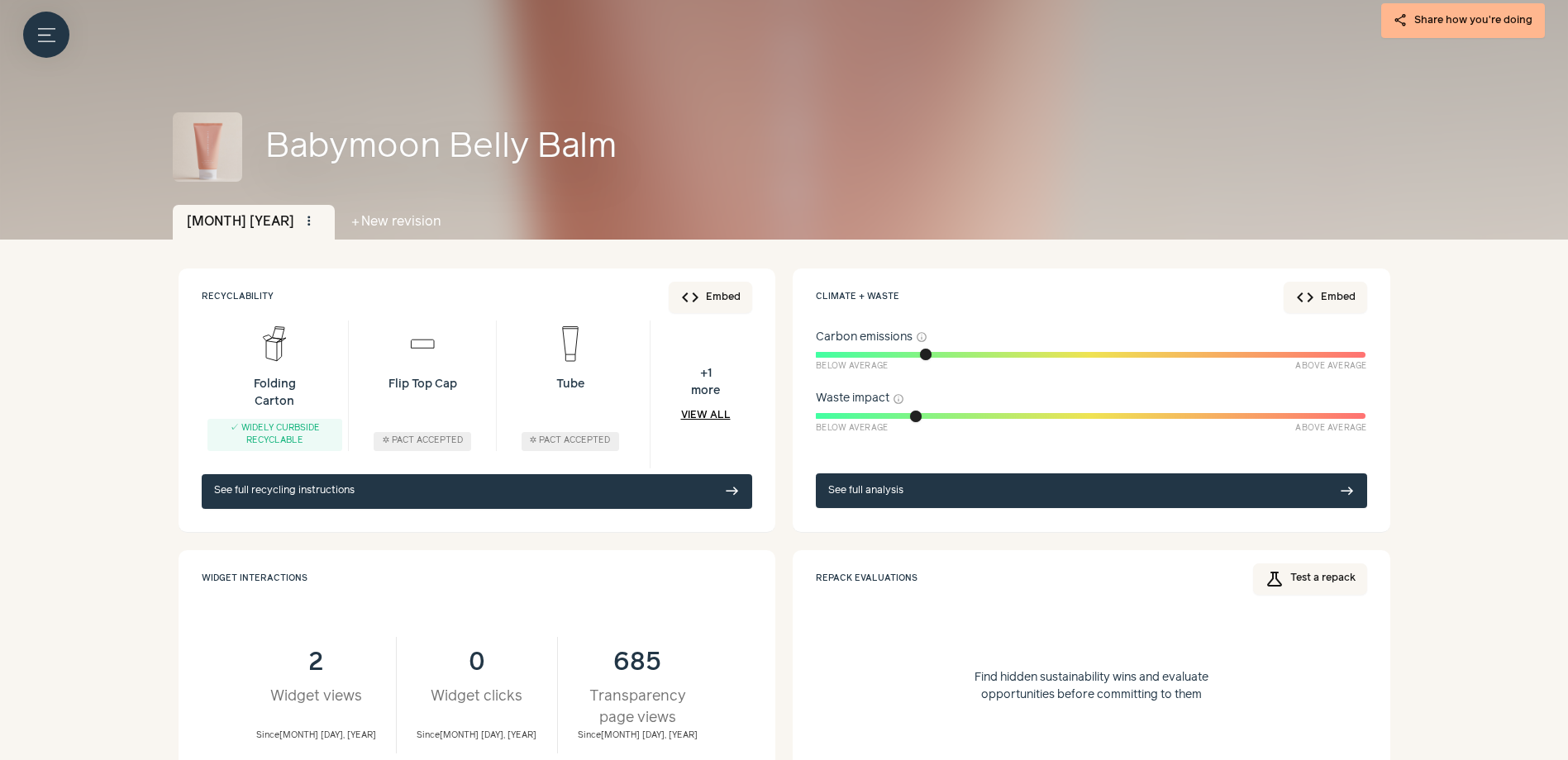 scroll, scrollTop: 0, scrollLeft: 0, axis: both 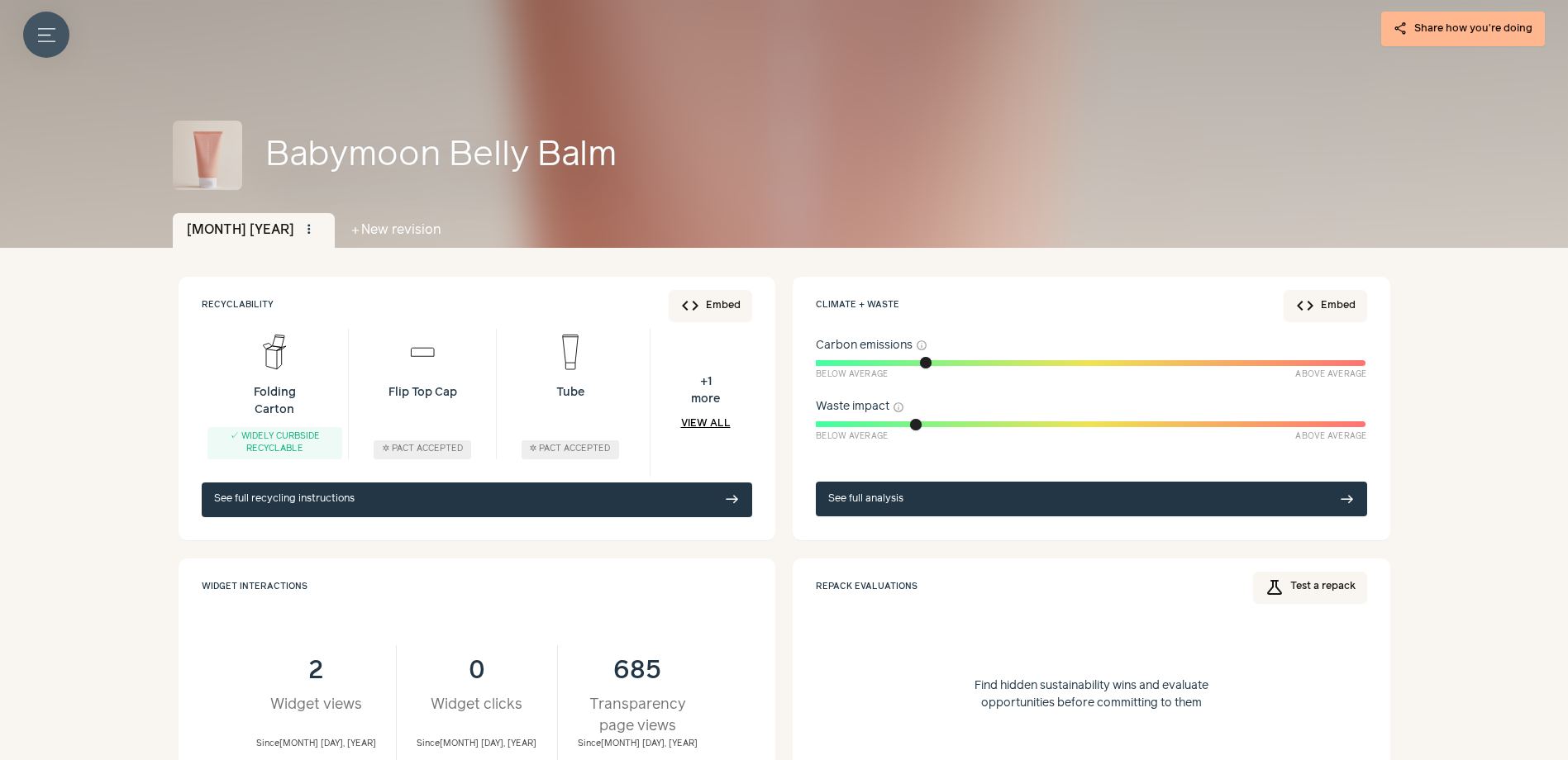 click on "Menu button" 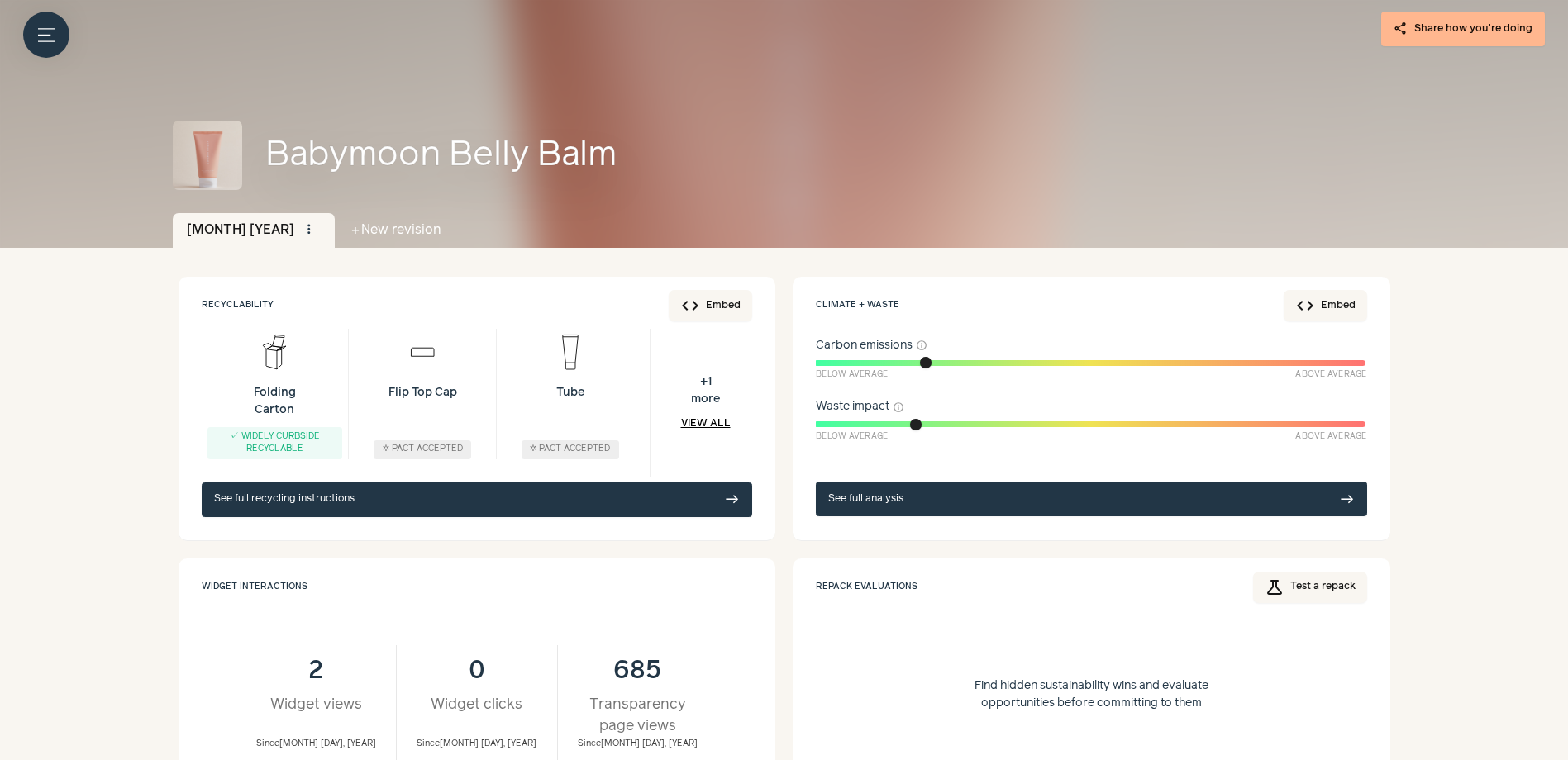 click on "Dashboard" at bounding box center (-189, 175) 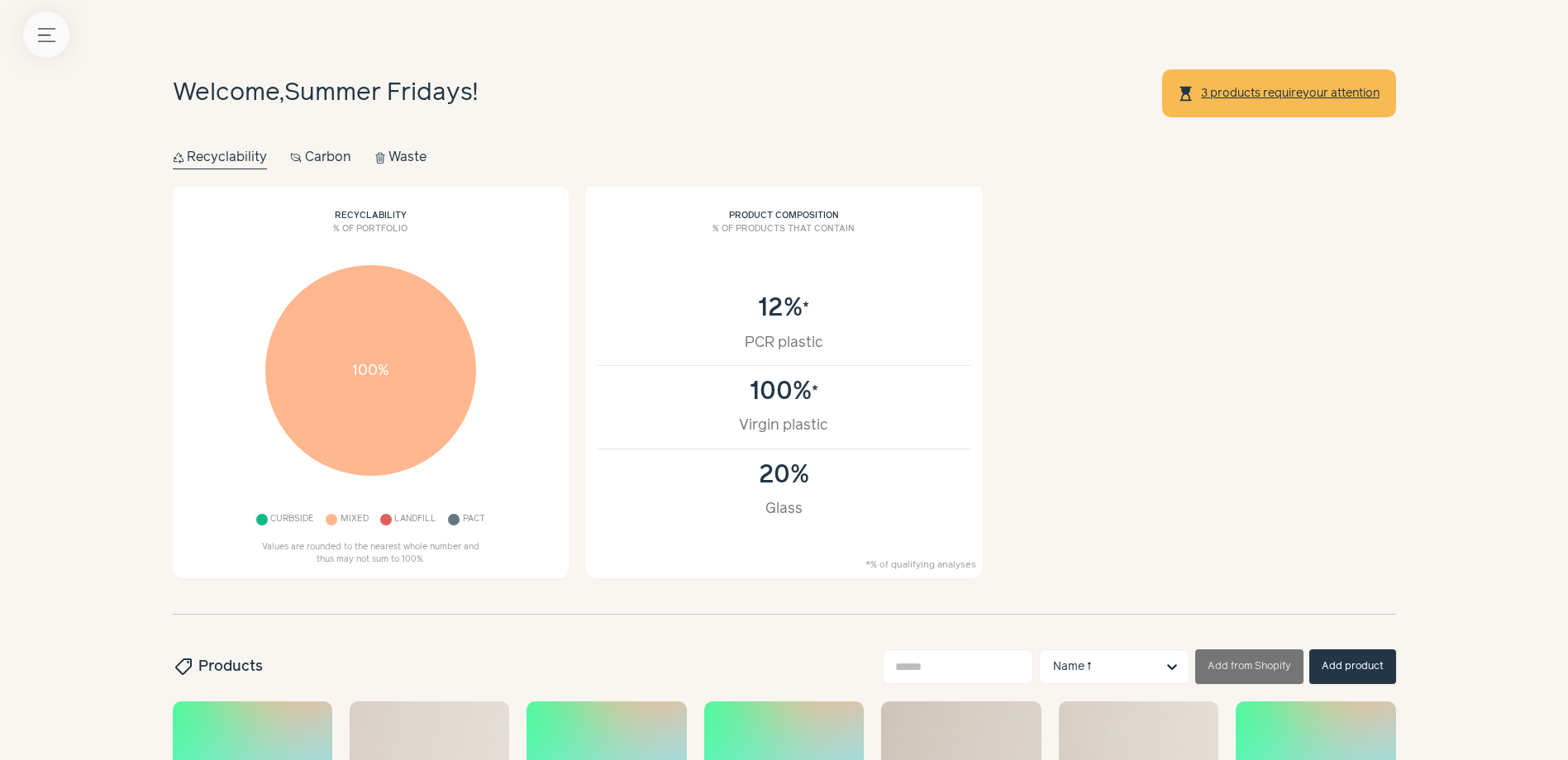 click on "Menu button" at bounding box center (46, 35) 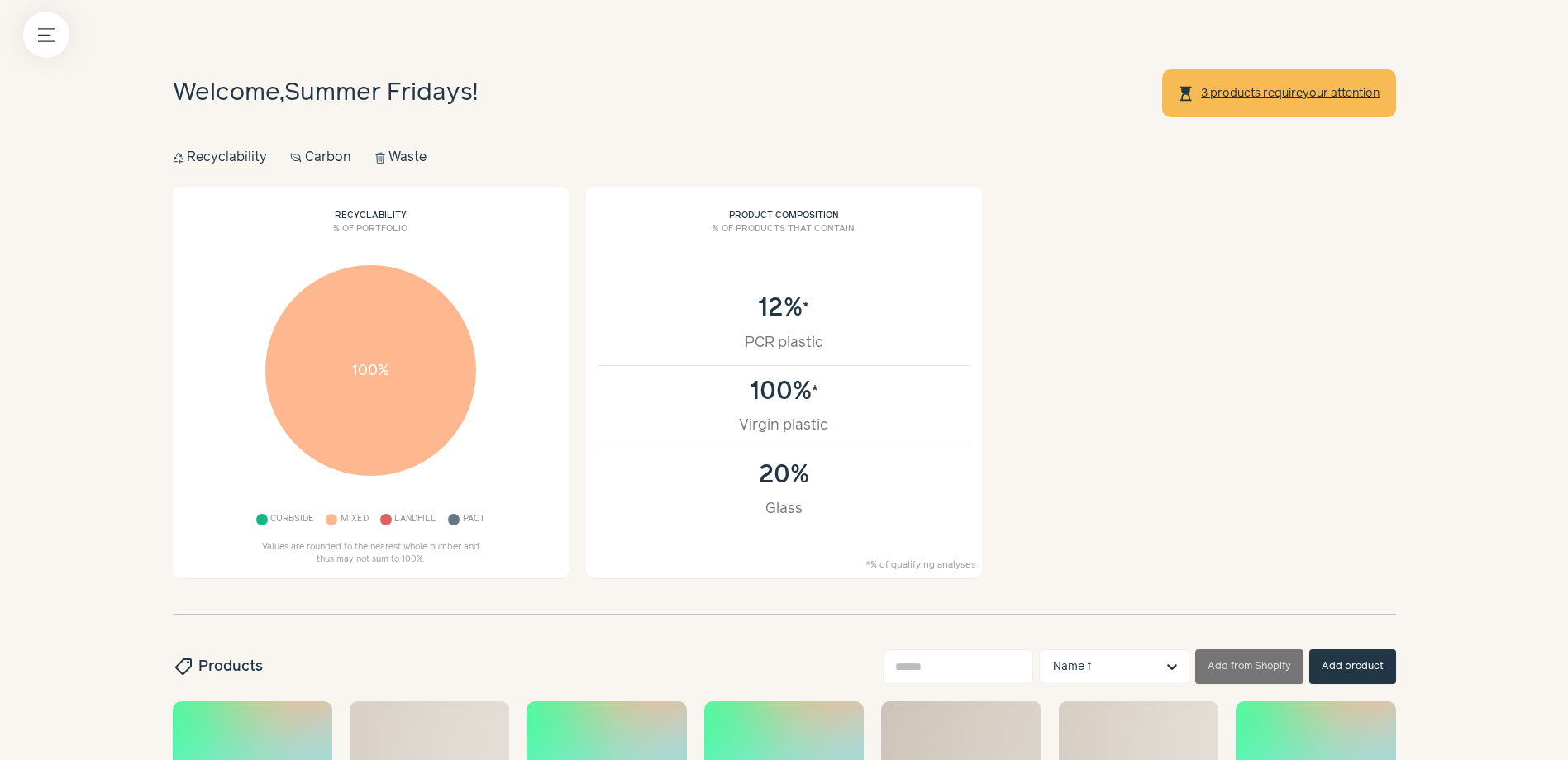 click on "Test repacks" at bounding box center [-185, 216] 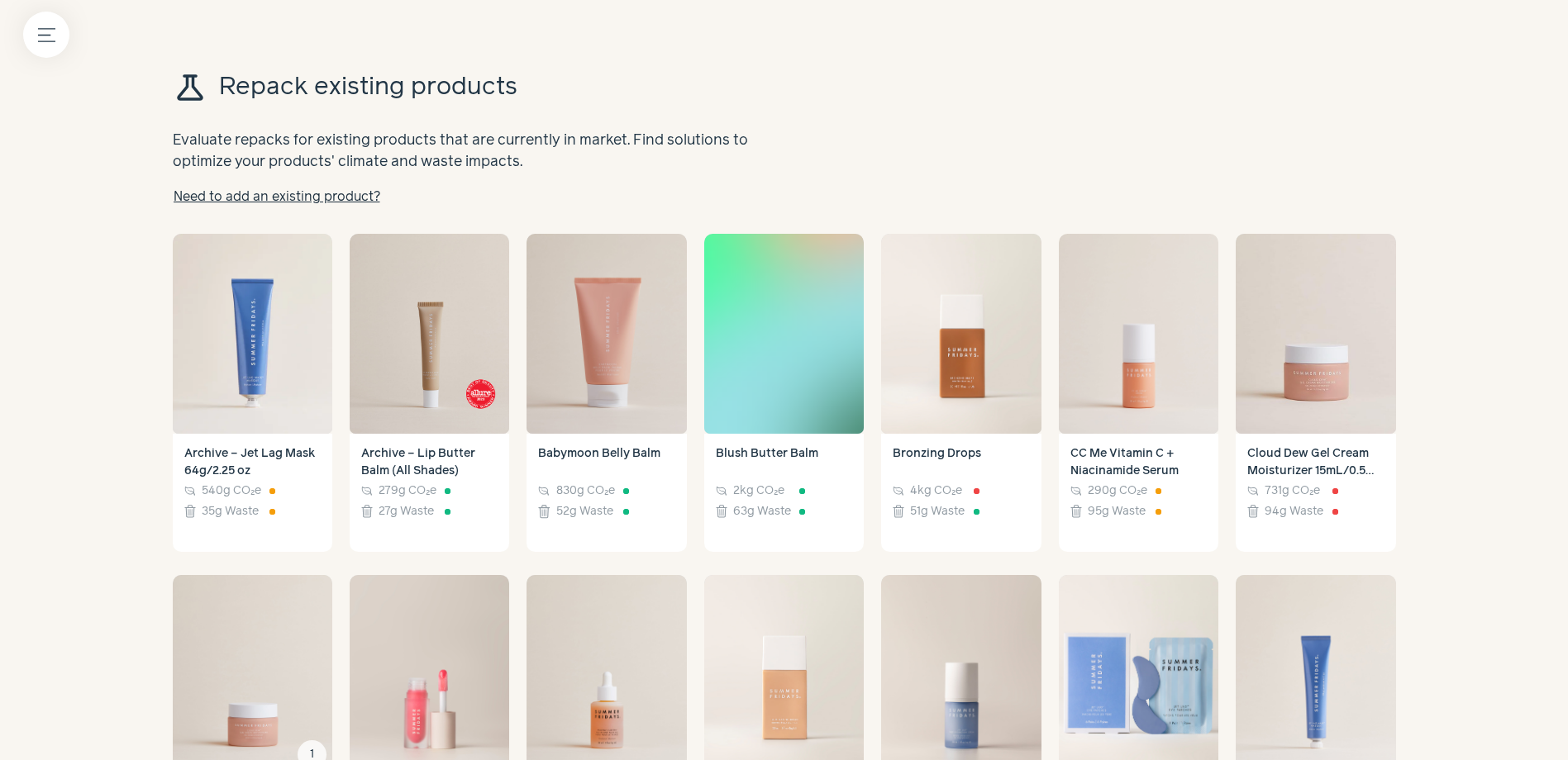click on "CC Me Vitamin C + Niacinamide Serum" at bounding box center [1138, 463] 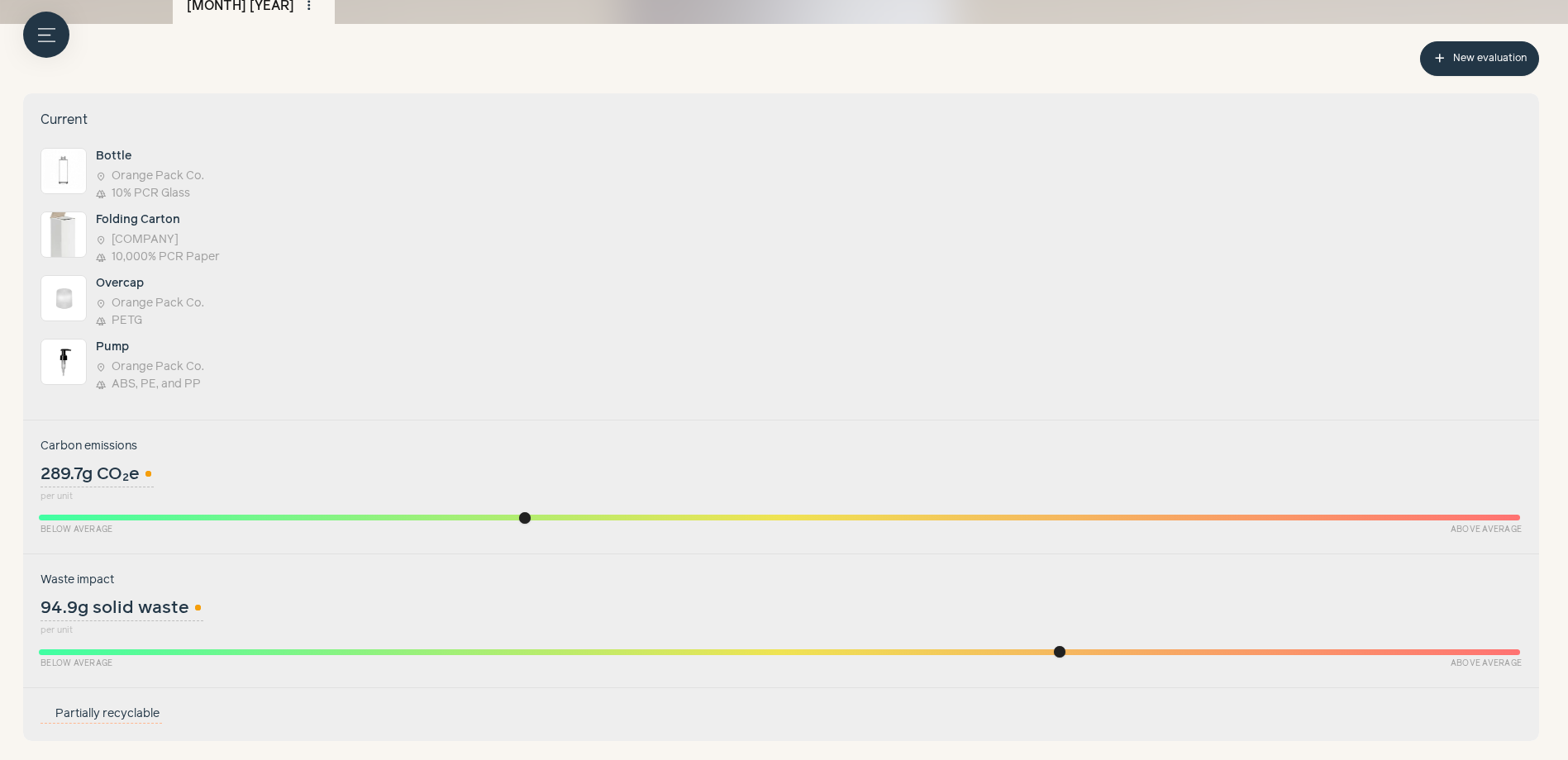 scroll, scrollTop: 0, scrollLeft: 0, axis: both 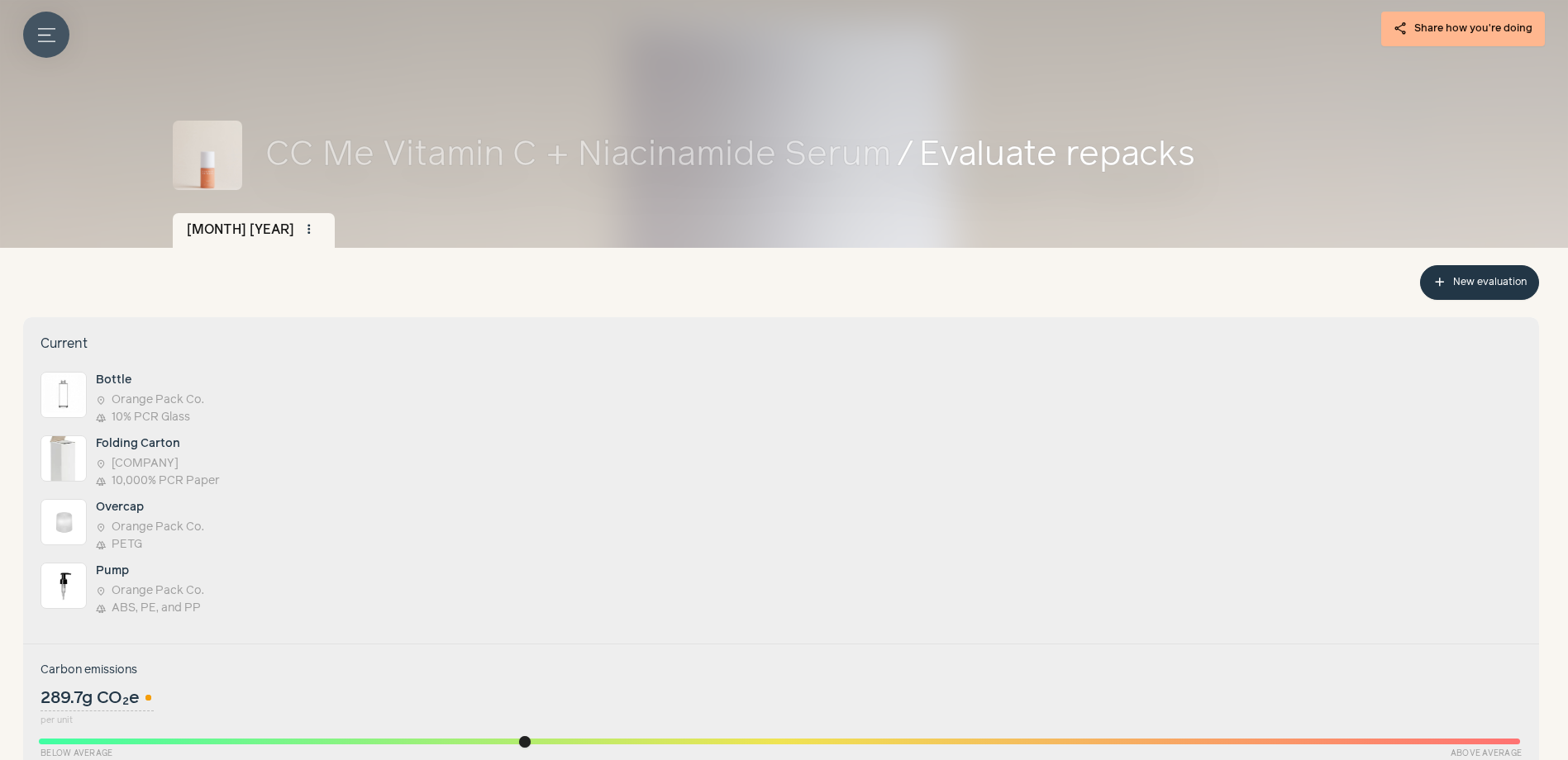 click on "Menu button" 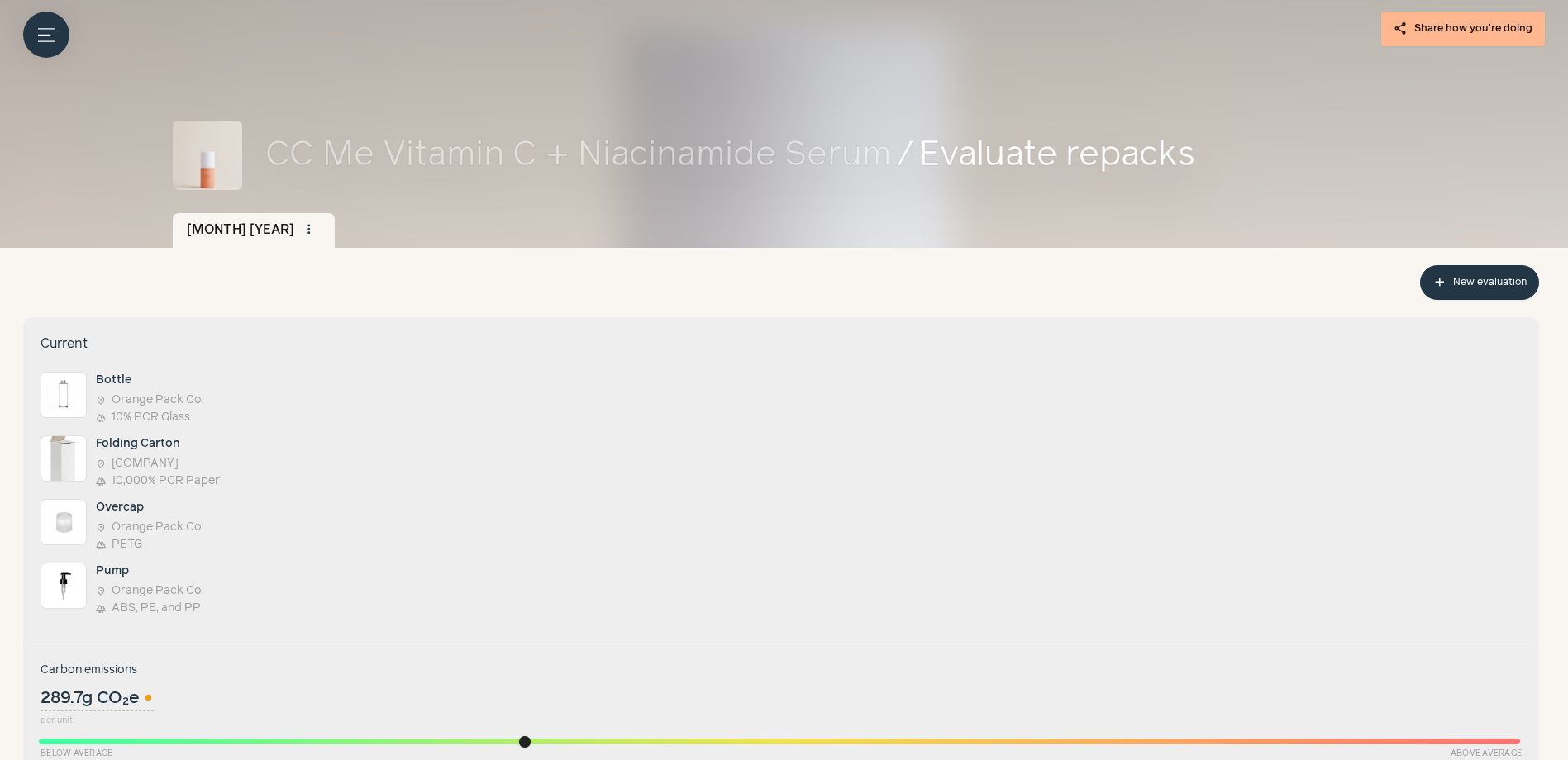 click on "Dashboard" at bounding box center [-189, 175] 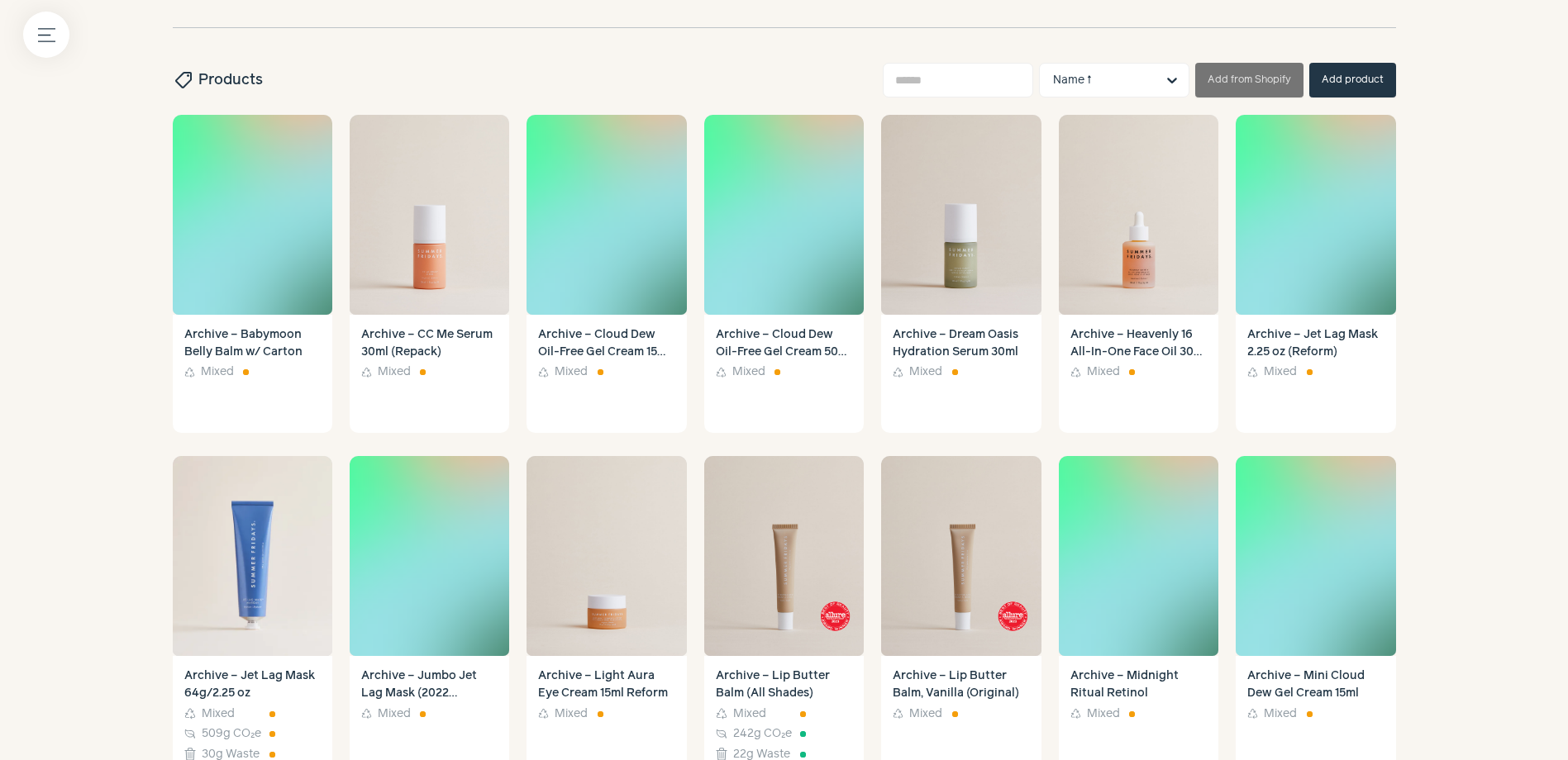 scroll, scrollTop: 661, scrollLeft: 0, axis: vertical 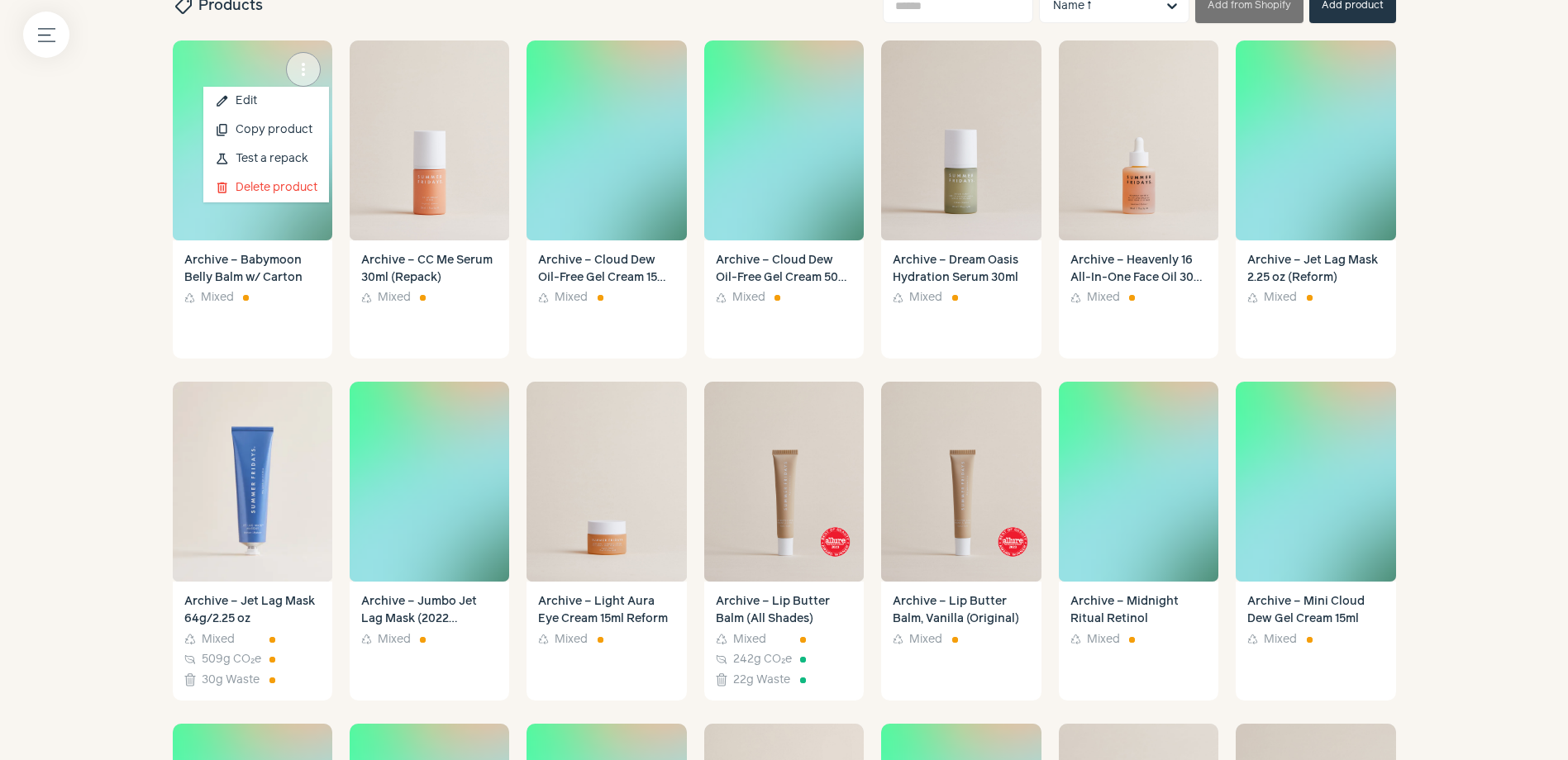 click on "more_vert" at bounding box center (303, 69) 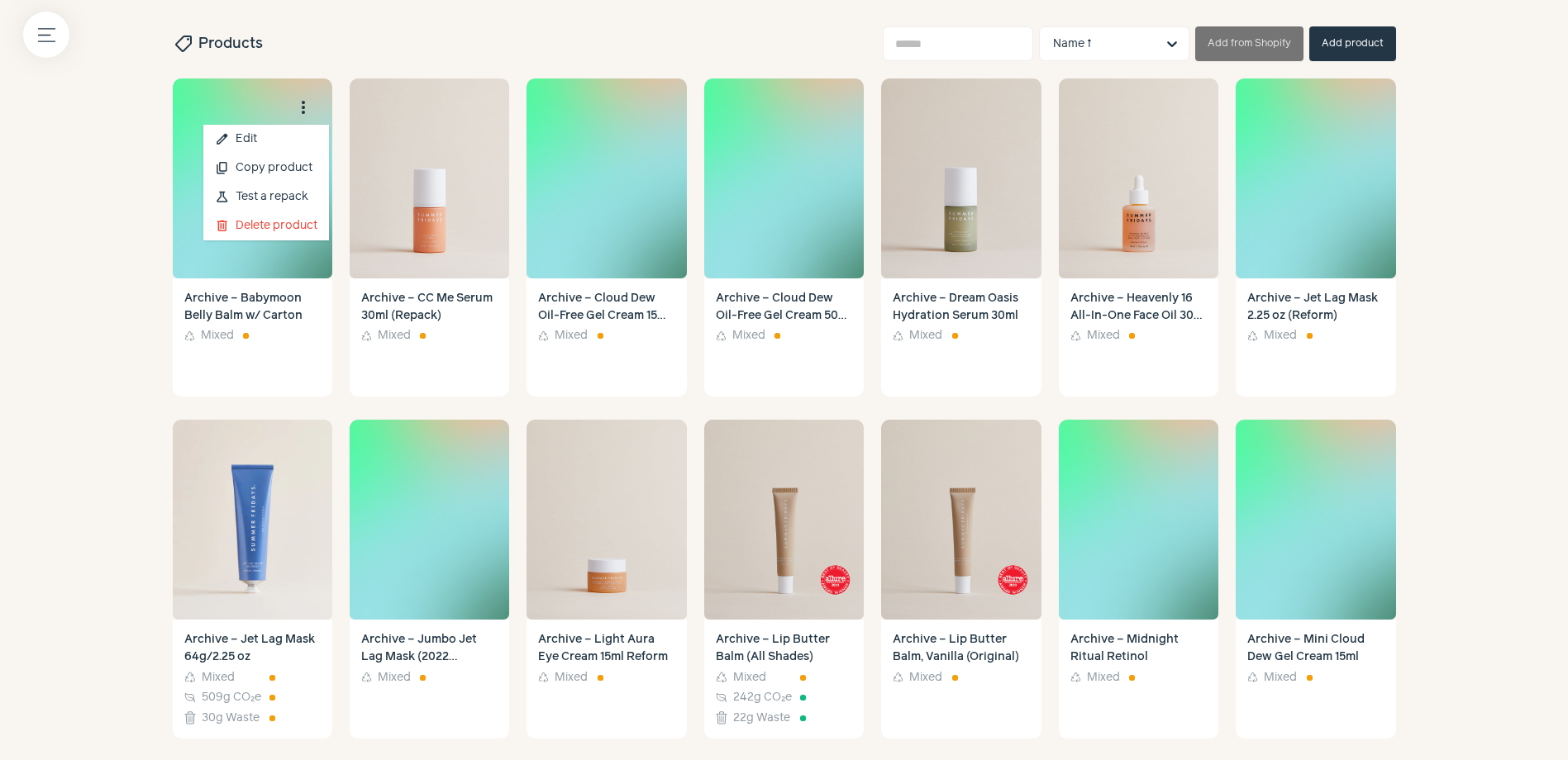 scroll, scrollTop: 578, scrollLeft: 0, axis: vertical 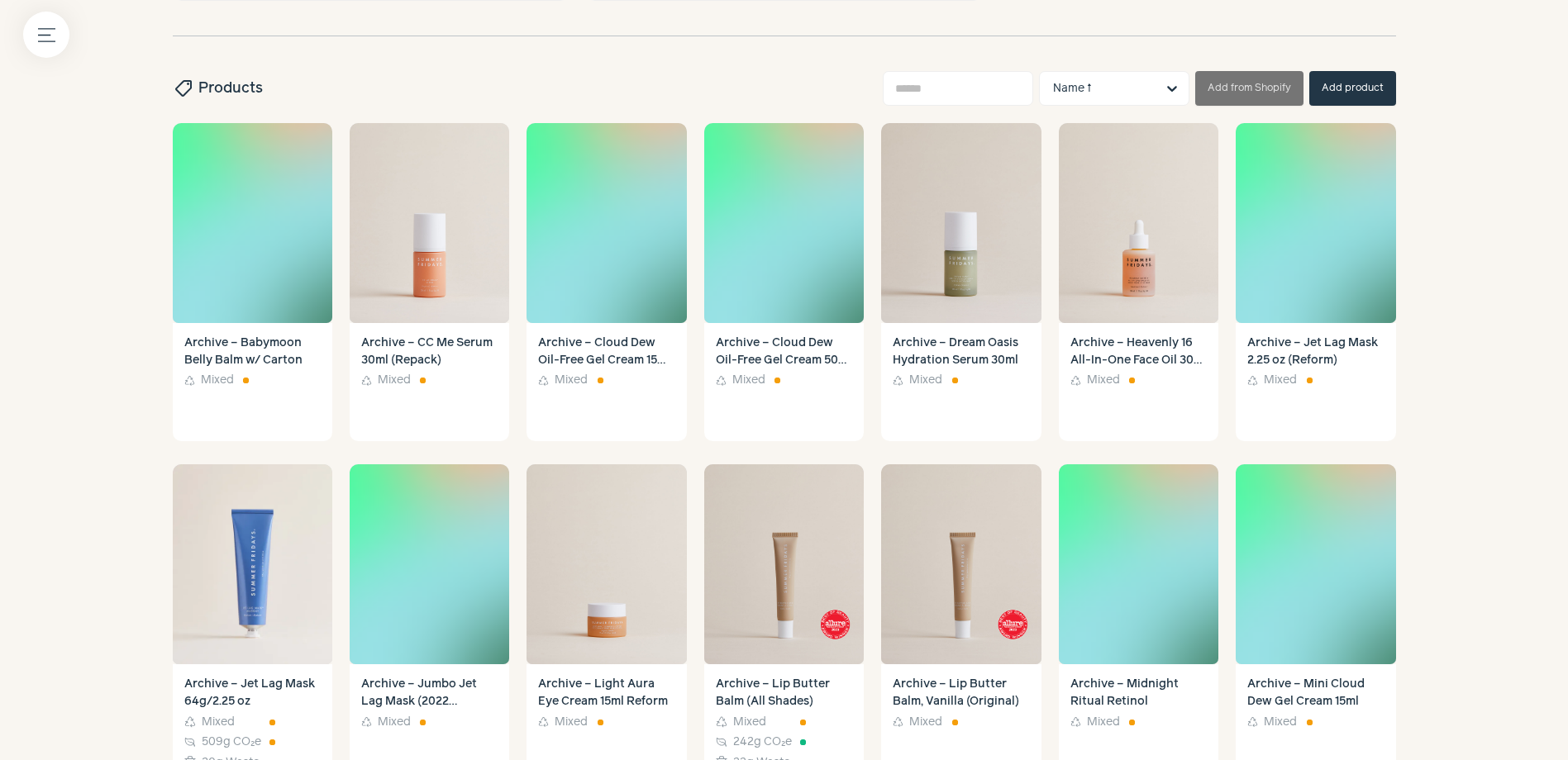 click on "sell Products             Name ↑                       Add from Shopify           Add product" at bounding box center (784, 88) 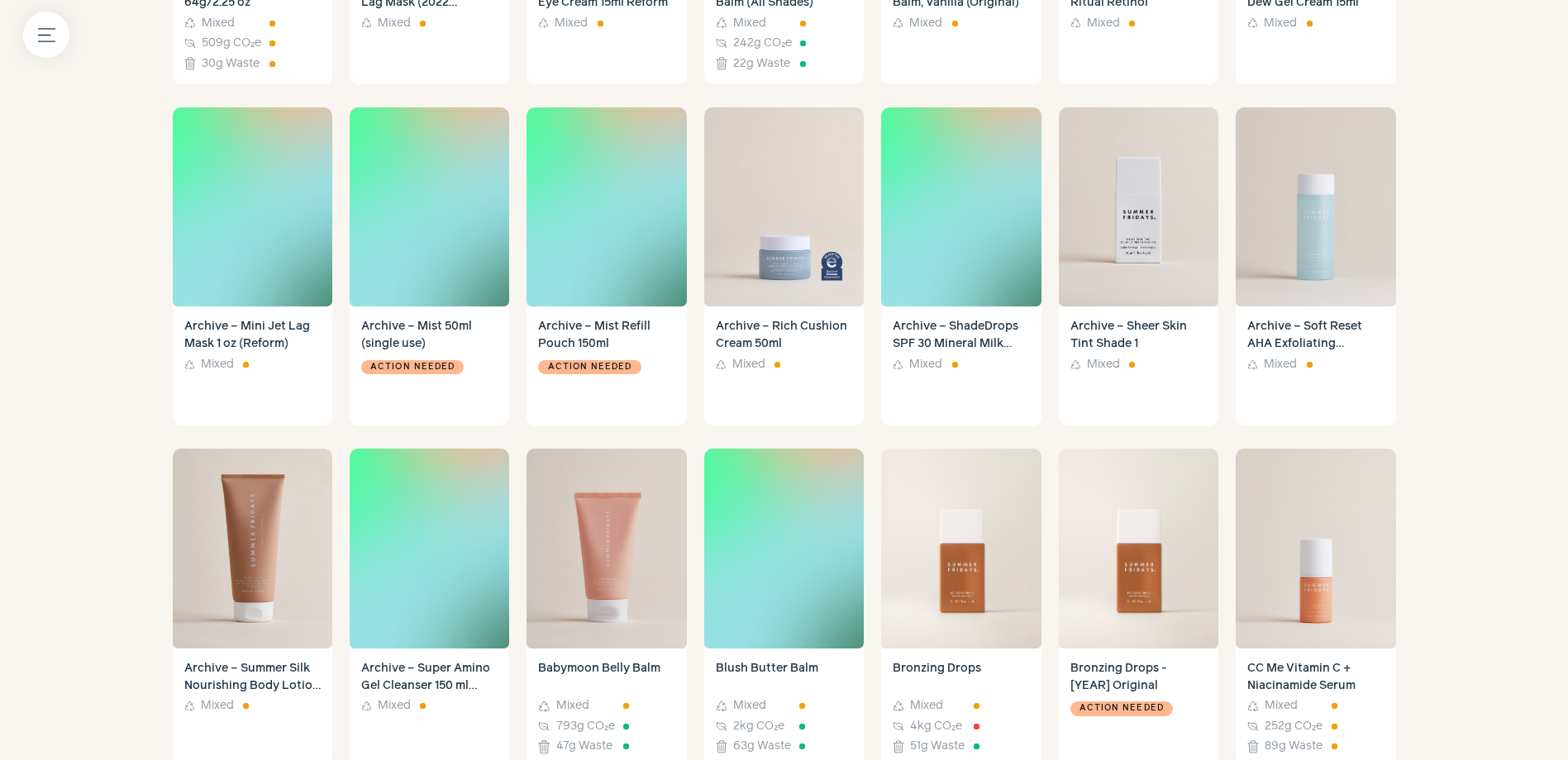 scroll, scrollTop: 1267, scrollLeft: 0, axis: vertical 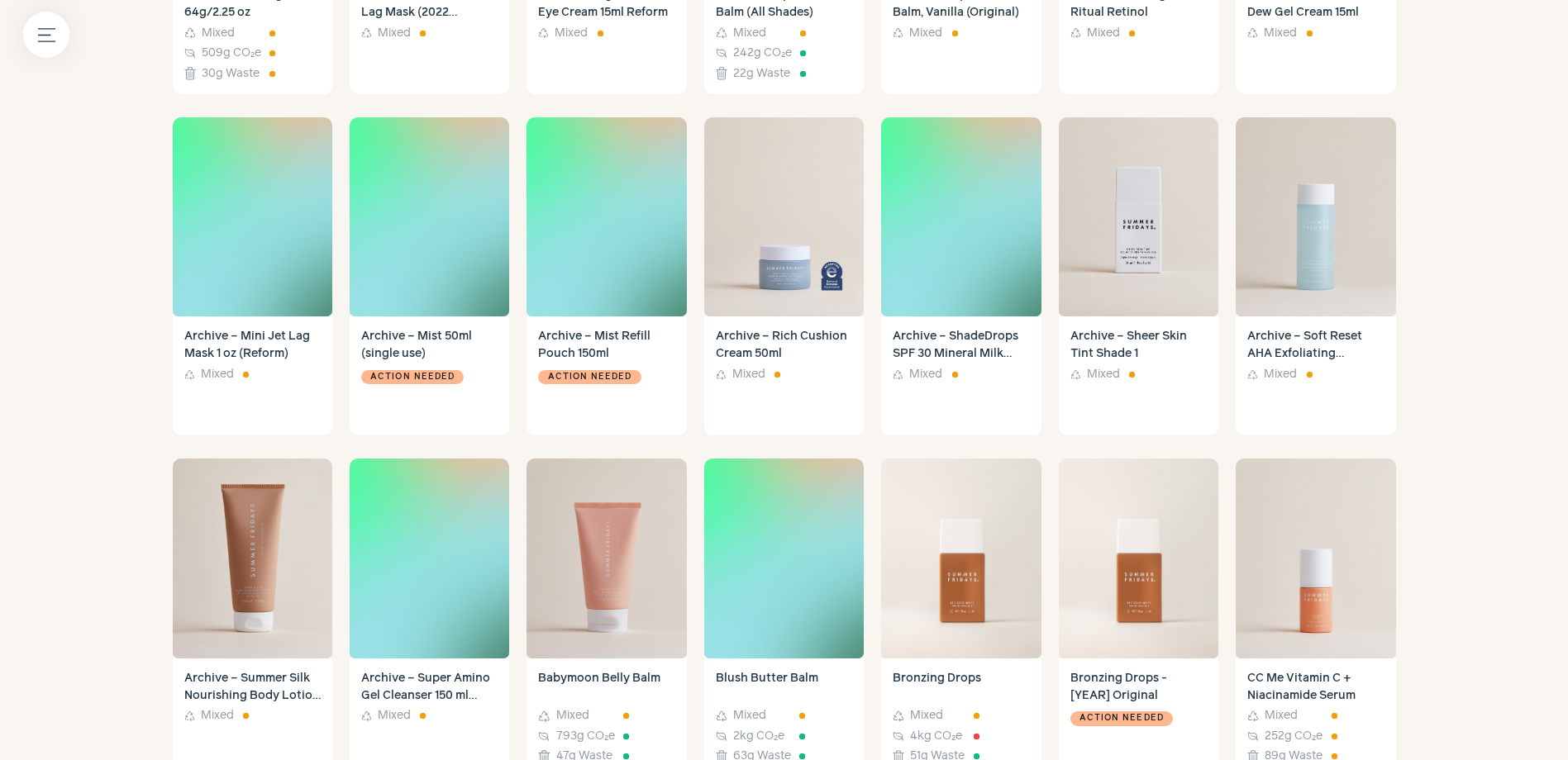 click on "Menu button
Welcome,  [BRAND] !   hourglass_top   3   products   require  your attention
Recycle
Recyclability
Carbon
Carbon
Waste
Waste       Recyclability   % of portfolio   100%       Curbside     Mixed     Landfill     Pact         Values are rounded to the nearest whole number and thus may not sum to 100%.         Product composition   % of products that contain   12% *   PCR plastic   100% *   Virgin plastic   20%   Glass     *% of qualifying analyses       sell Products             Name ↑                       Add from Shopify           Add product                     more_vert       edit   Edit content_copy   Copy product science   Test a repack delete   Delete product     Archive – Babymoon Belly Balm w/ Carton
Recycle
Mixed                         more_vert       edit   Edit content_copy   Copy product science   Test a repack delete   Delete product     Archive – CC Me Serum 30ml (Repack)
Recycle
Mixed" at bounding box center [784, 325] 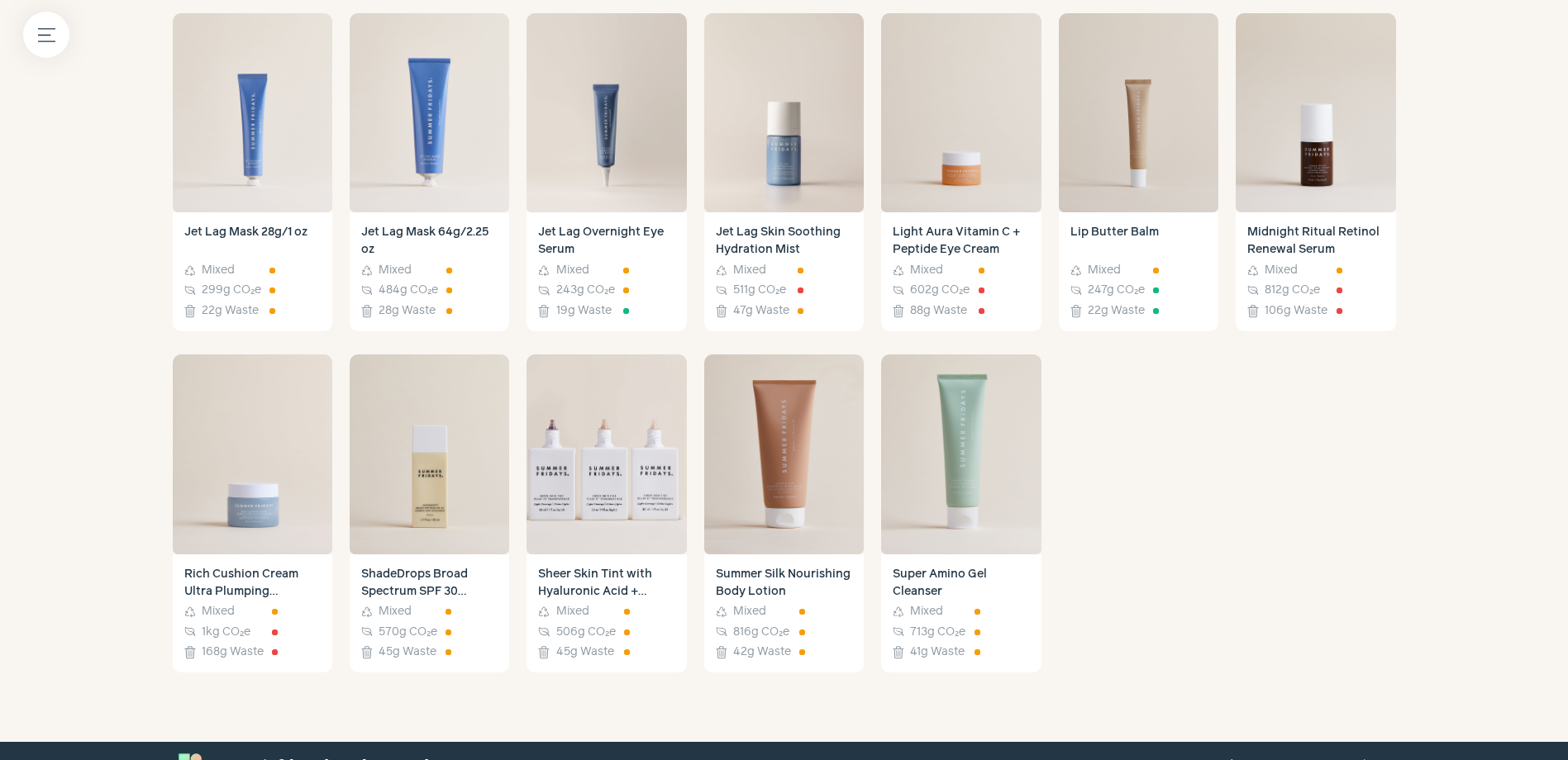 scroll, scrollTop: 2424, scrollLeft: 0, axis: vertical 